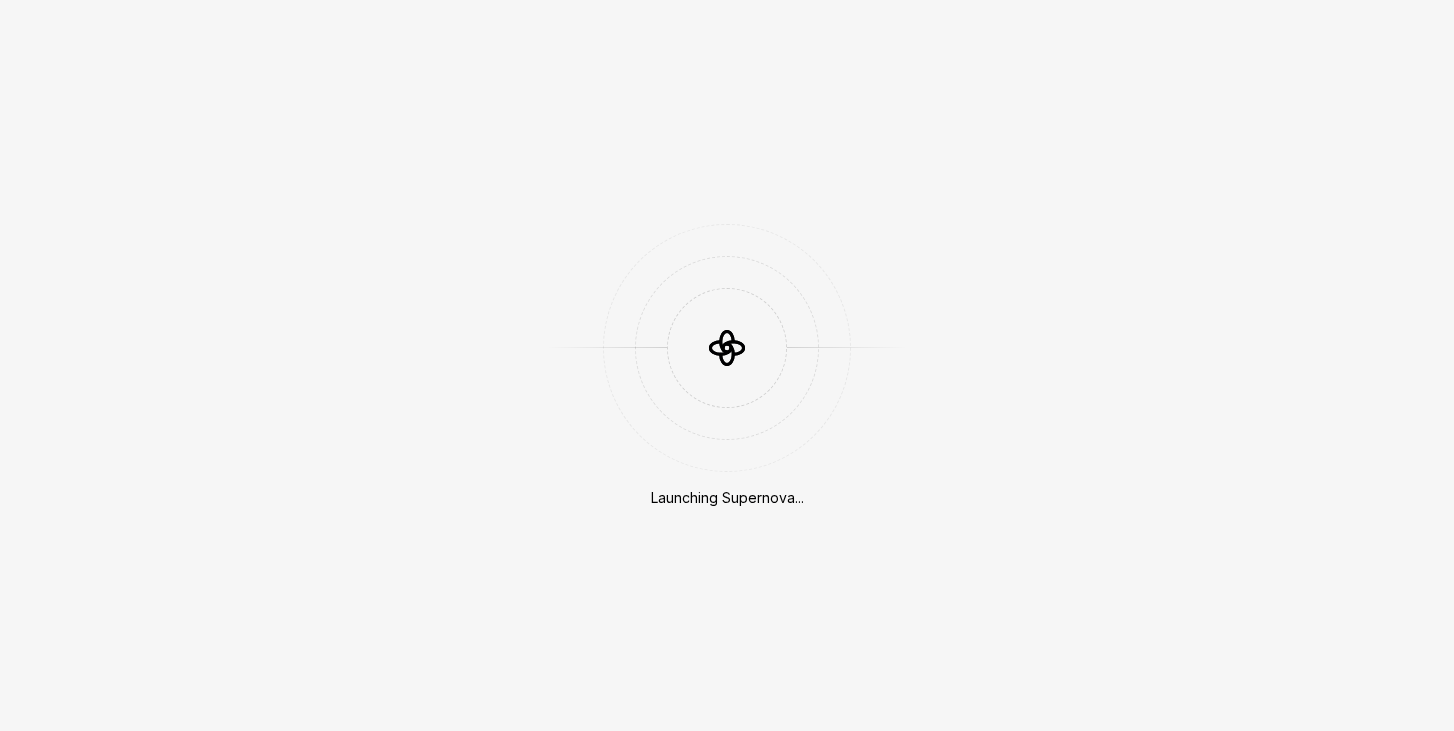 scroll, scrollTop: 0, scrollLeft: 0, axis: both 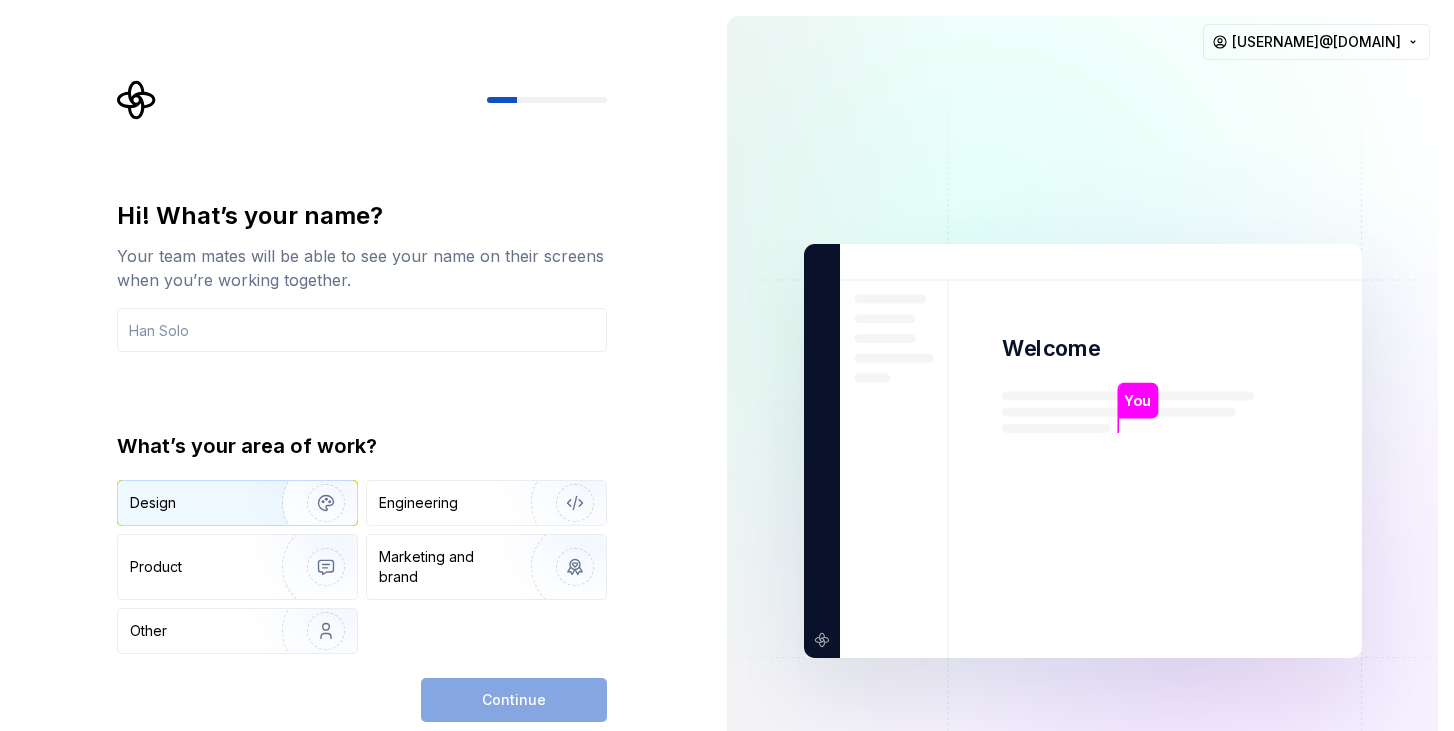 click on "Design" at bounding box center [193, 503] 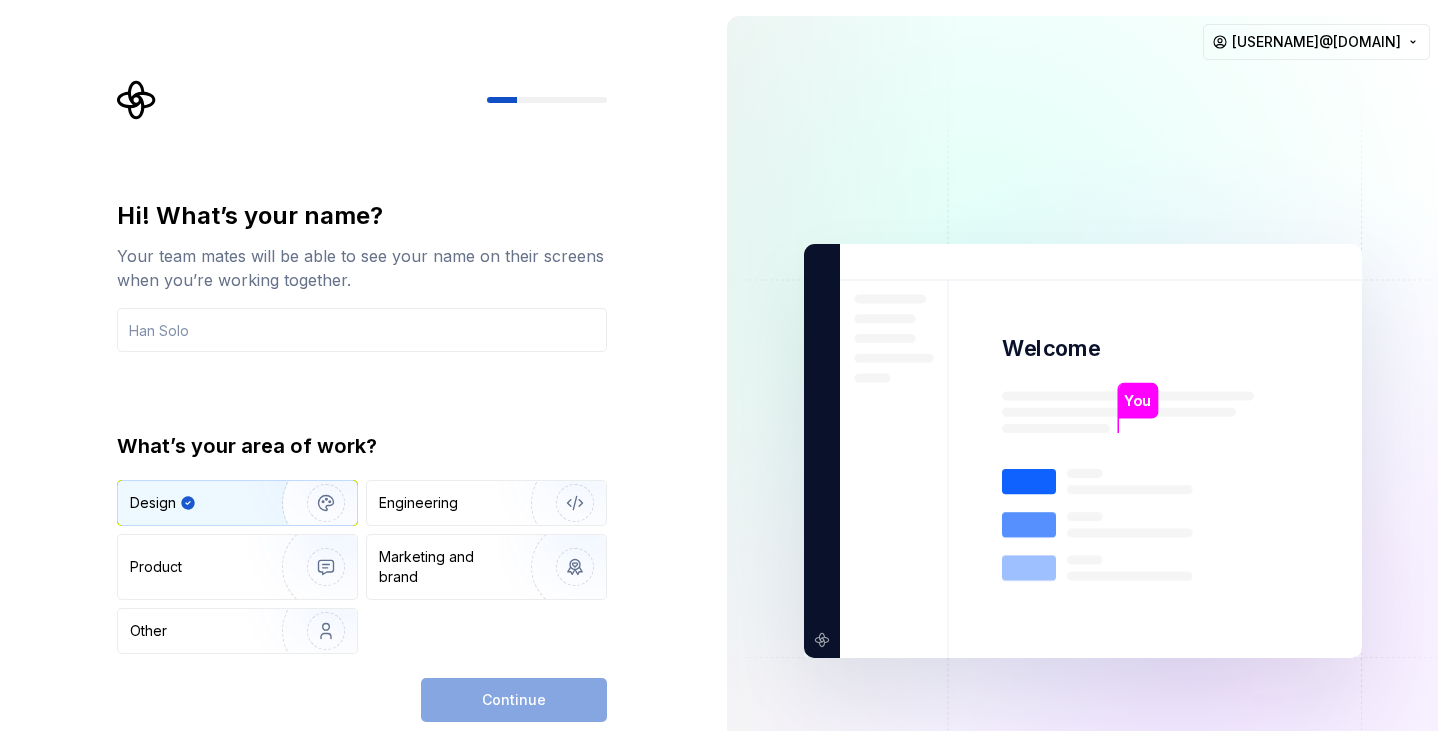 click on "Continue" at bounding box center (514, 700) 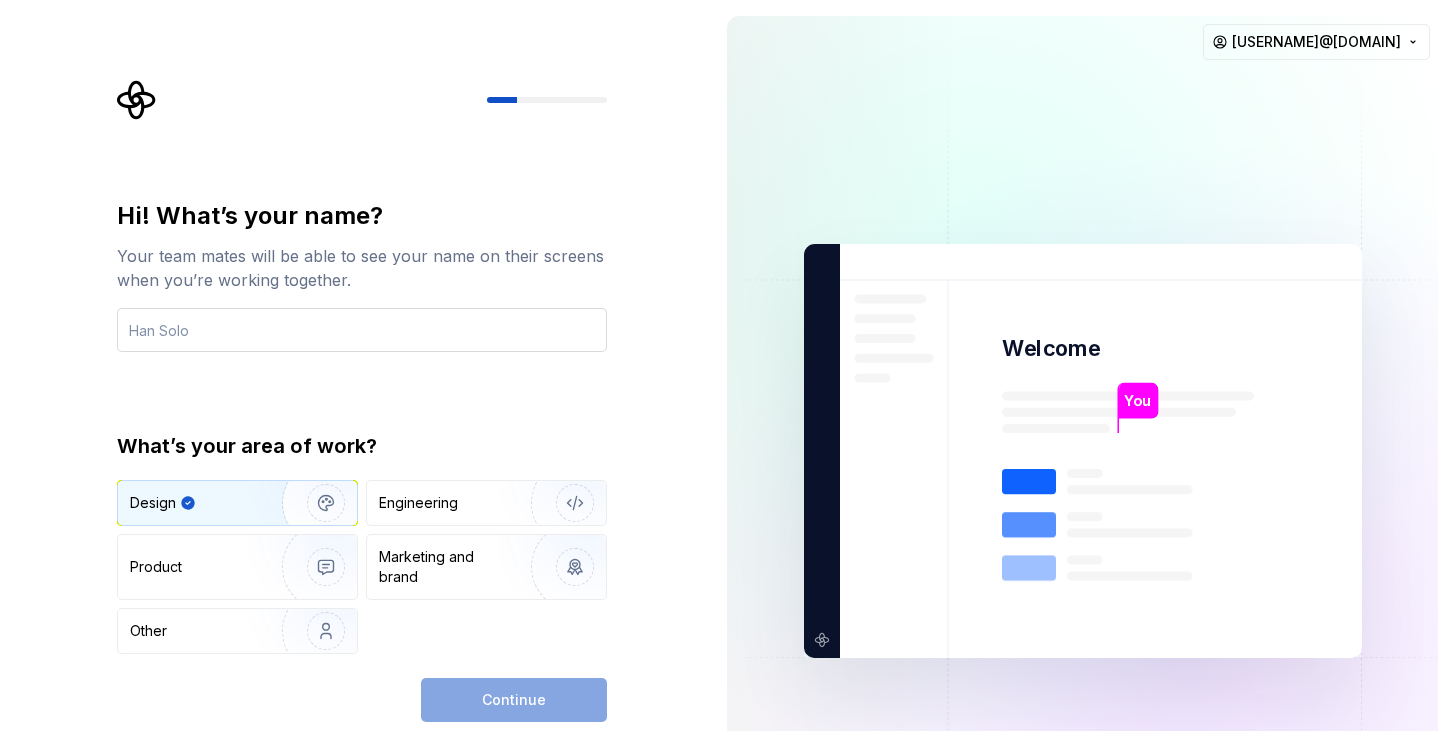 click at bounding box center (362, 330) 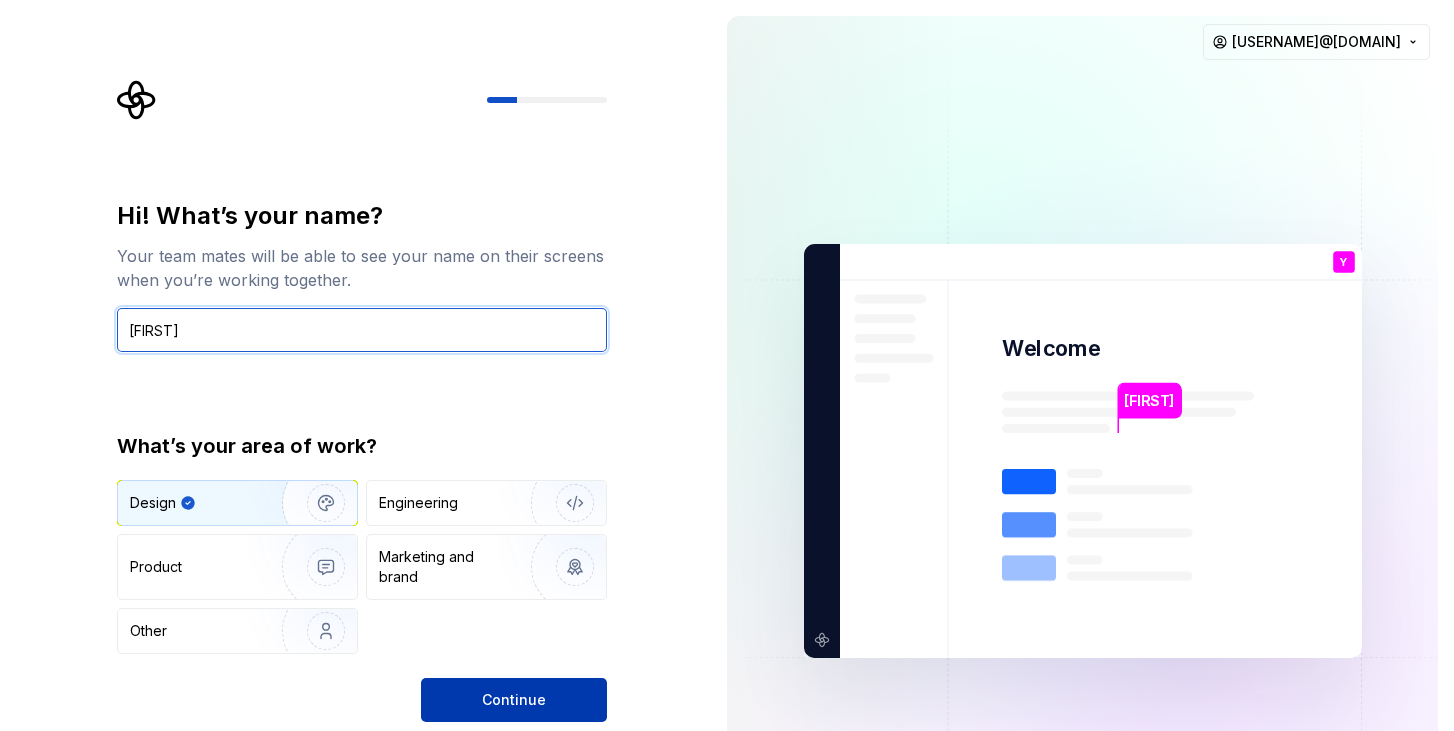 type on "Yulia" 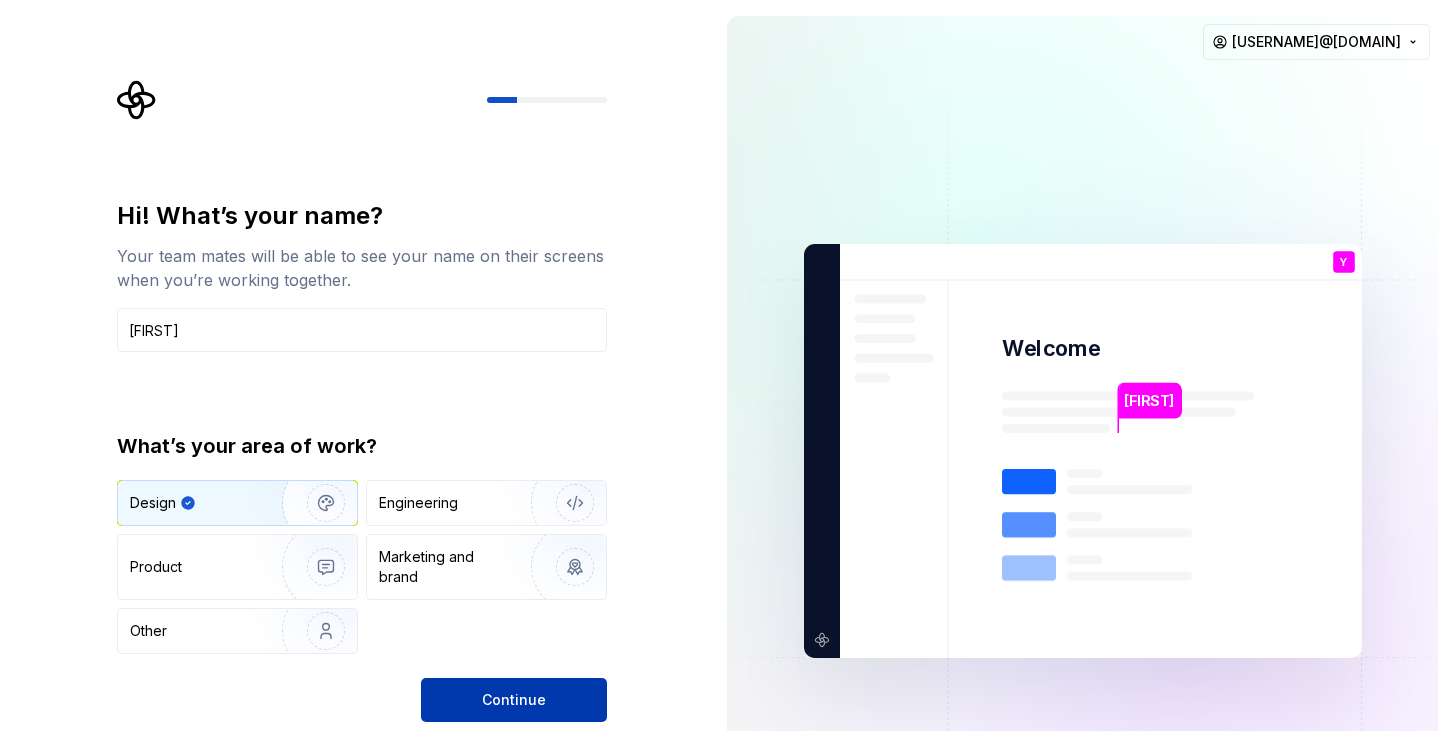 click on "Continue" at bounding box center [514, 700] 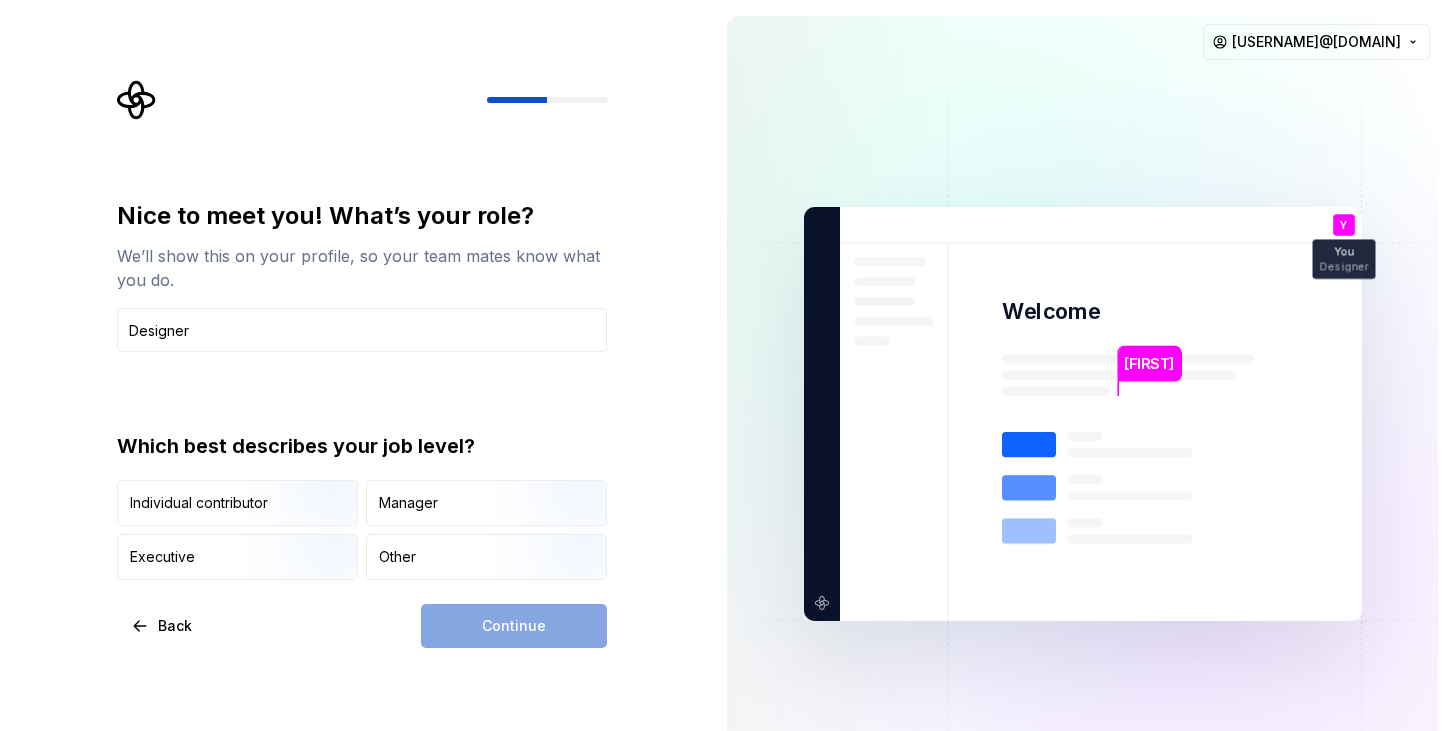 type on "Designer" 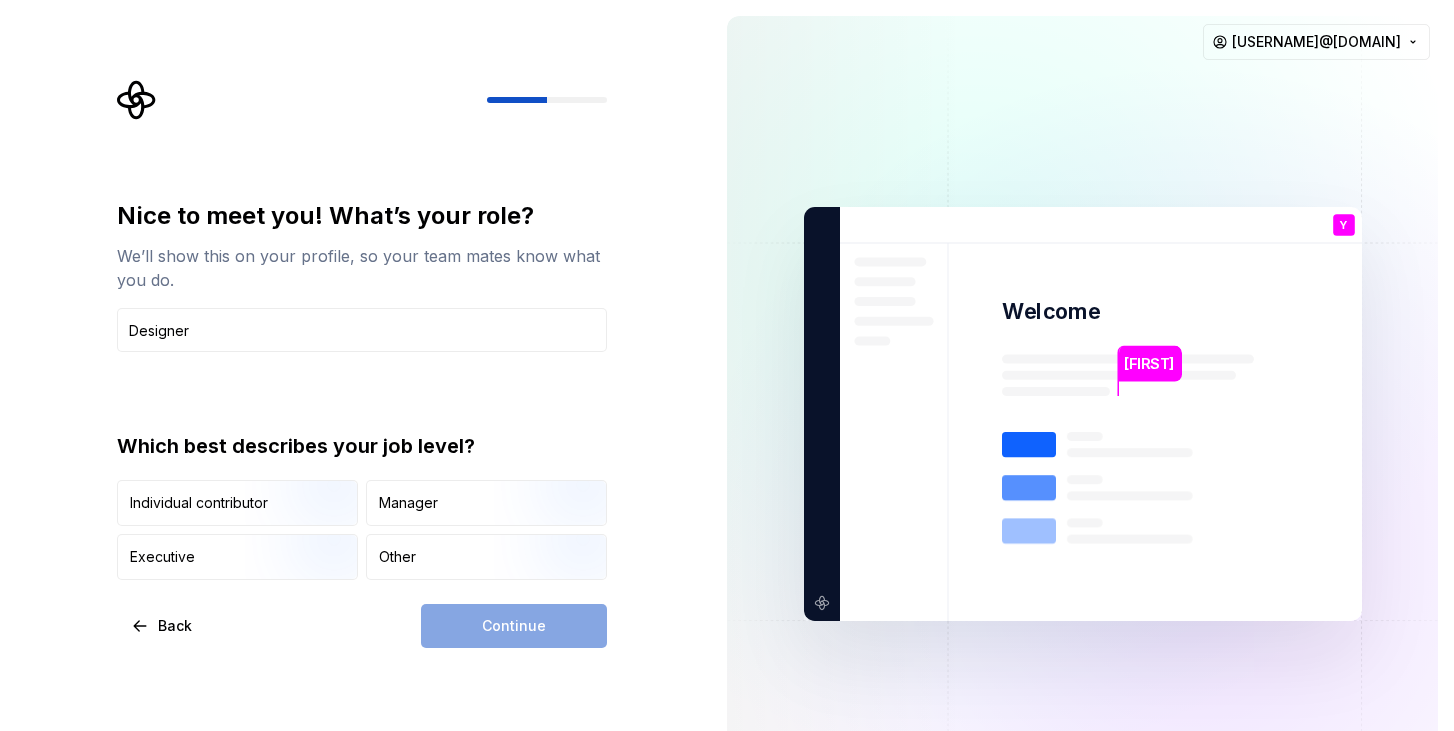 click on "Continue" at bounding box center [514, 626] 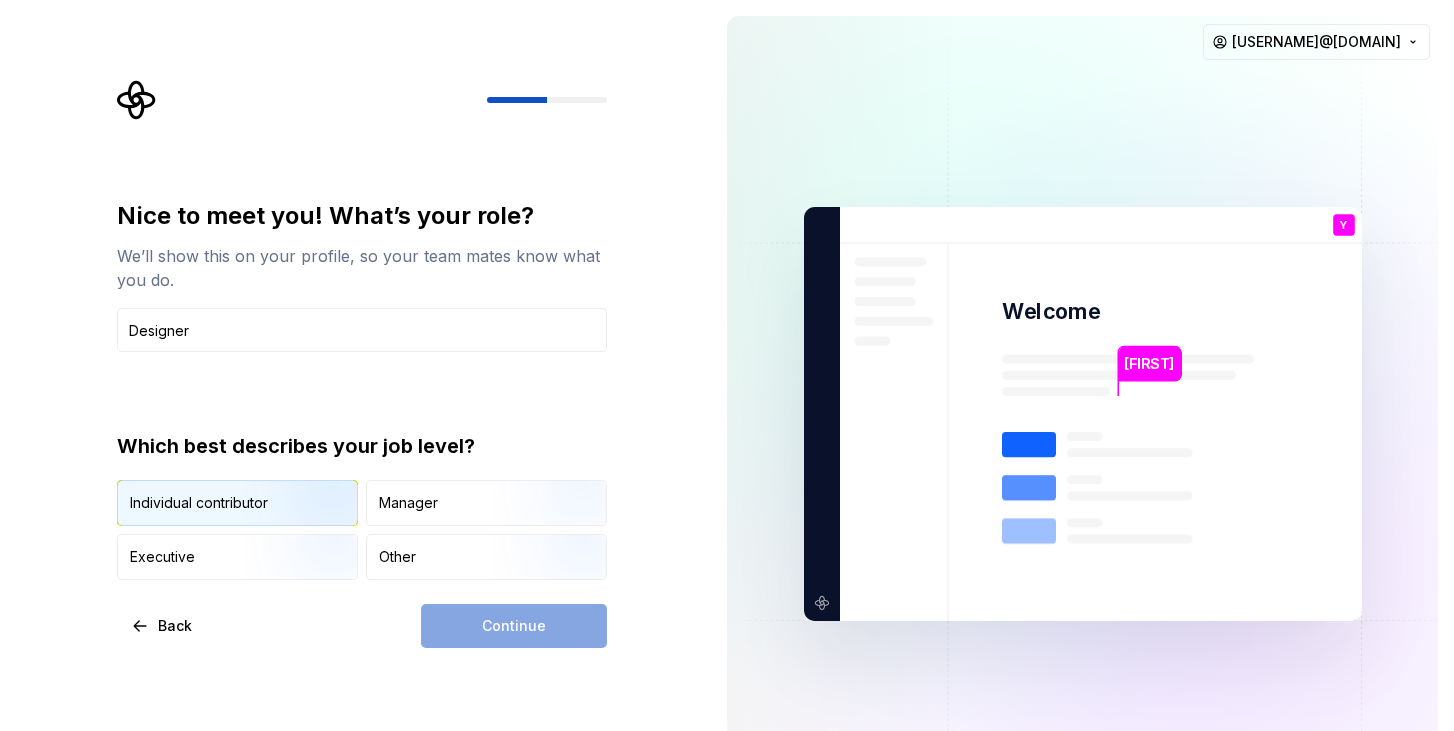click at bounding box center [309, 528] 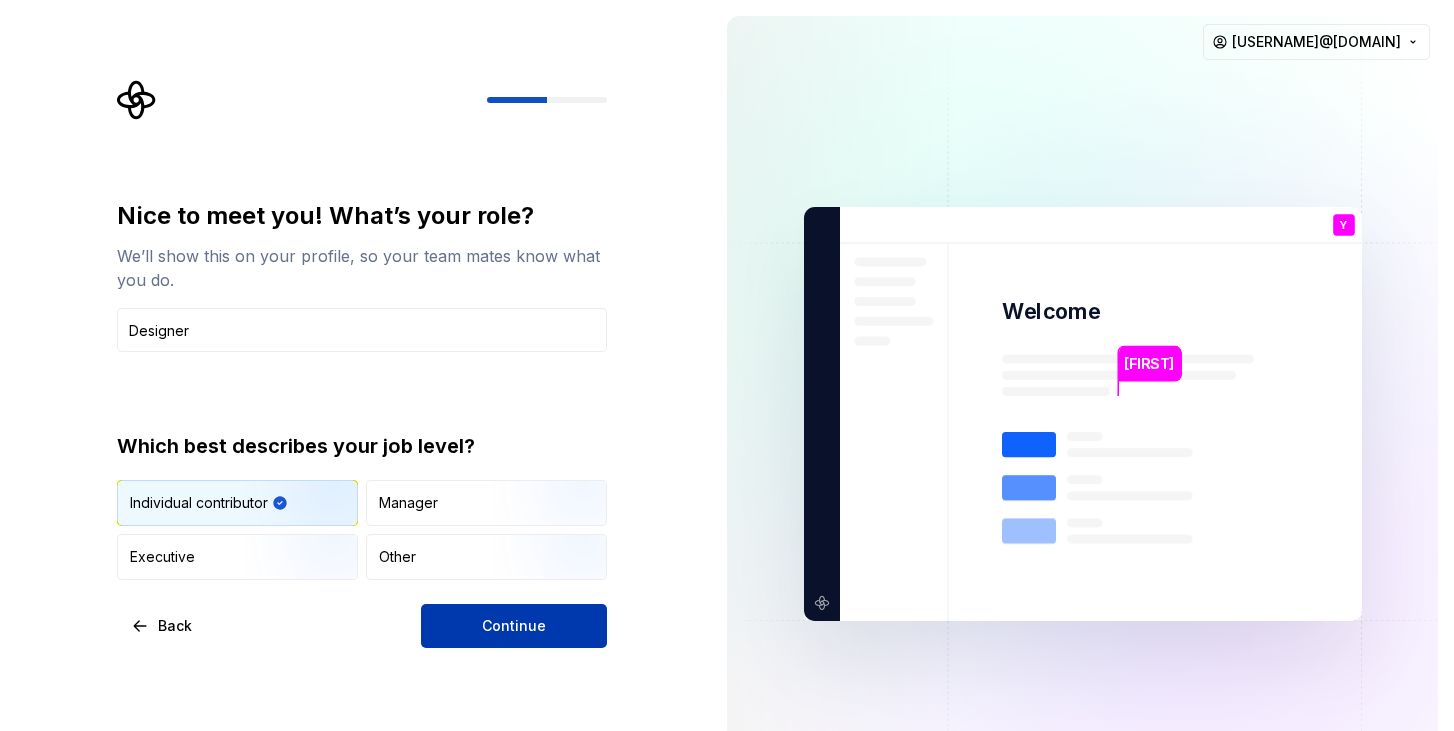 click on "Continue" at bounding box center (514, 626) 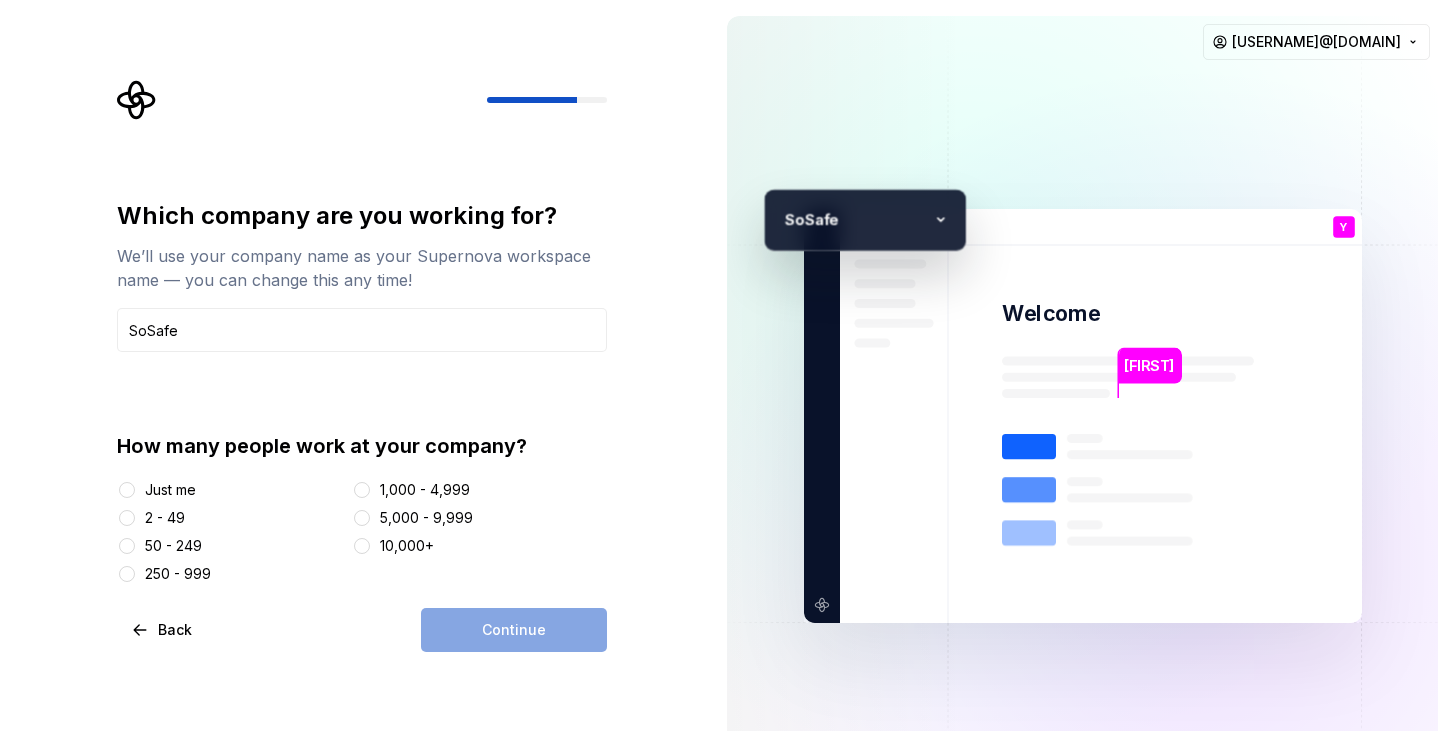 type on "SoSafe" 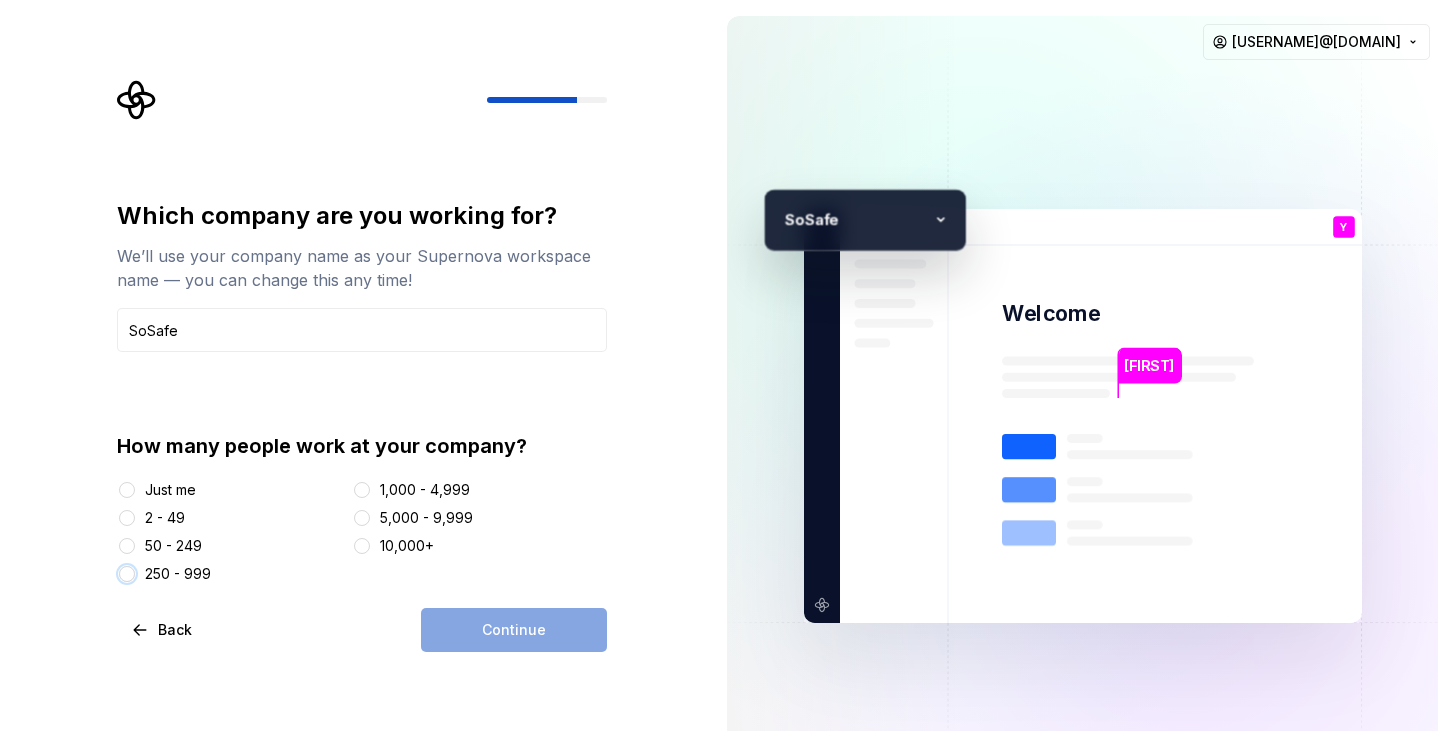 click on "250 - 999" at bounding box center (127, 574) 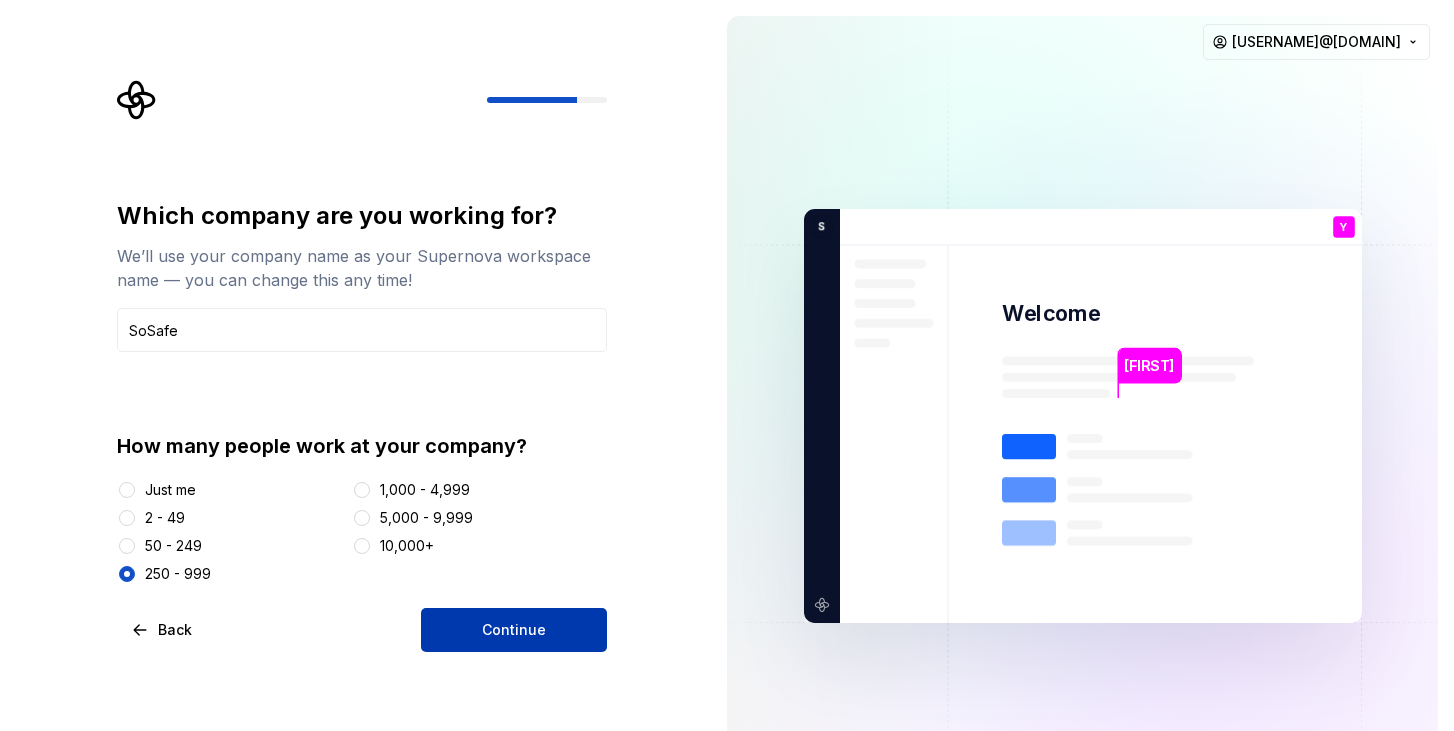 click on "Continue" at bounding box center (514, 630) 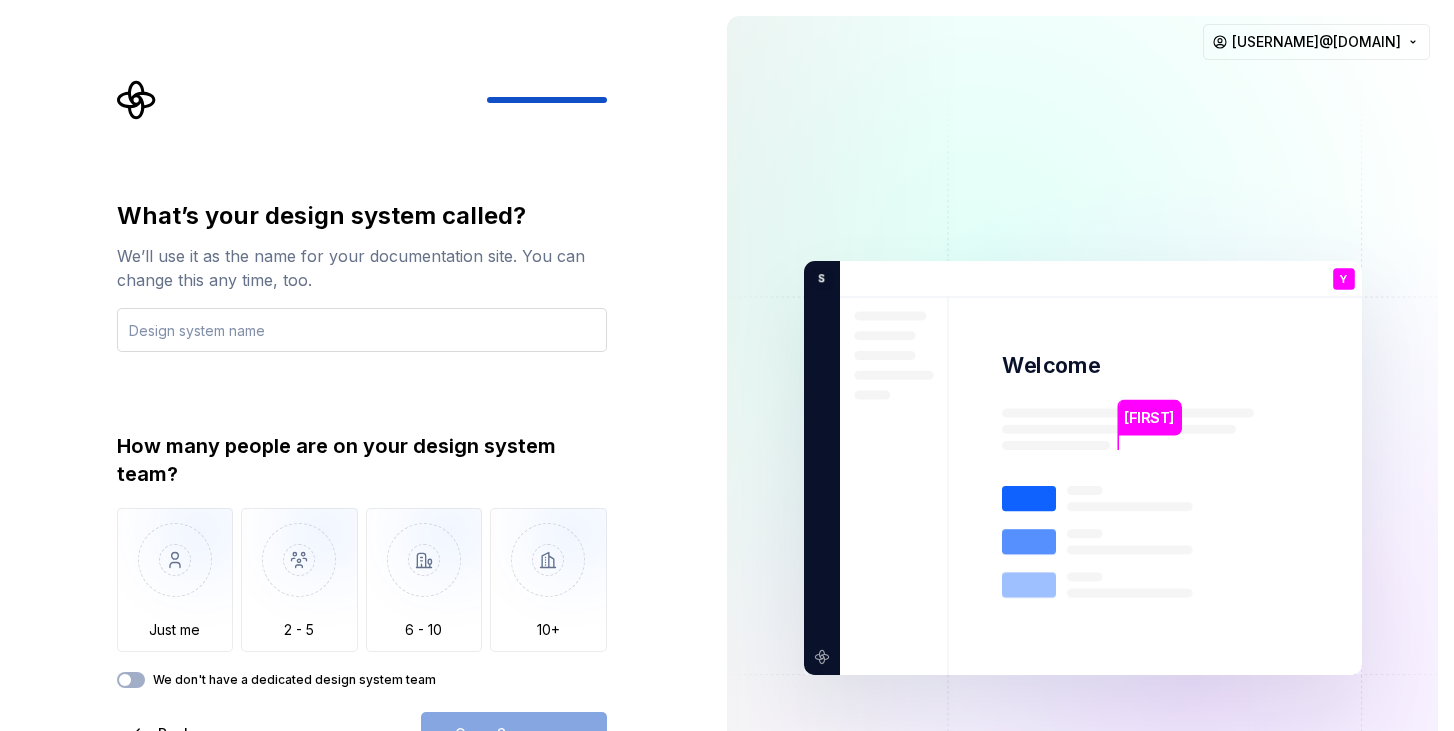 click at bounding box center (362, 330) 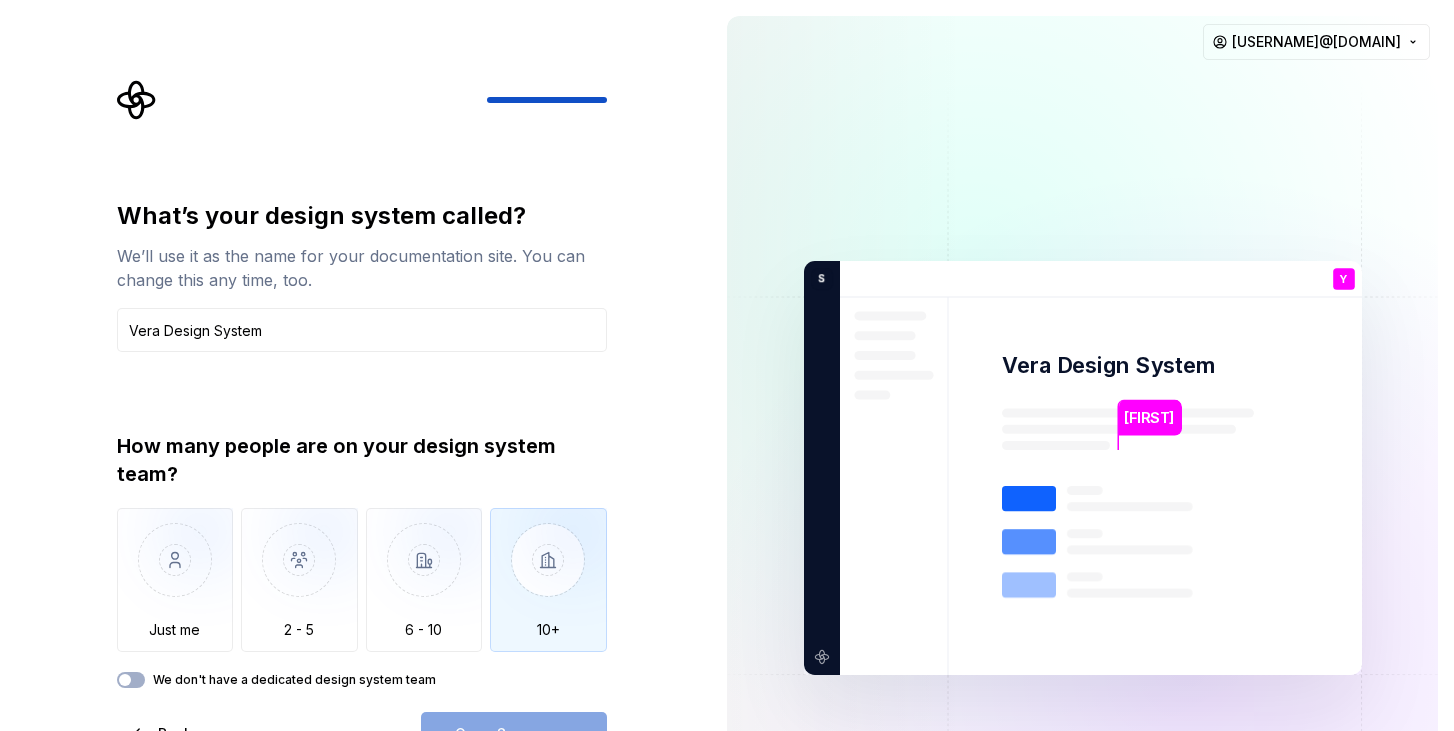 type on "Vera Design System" 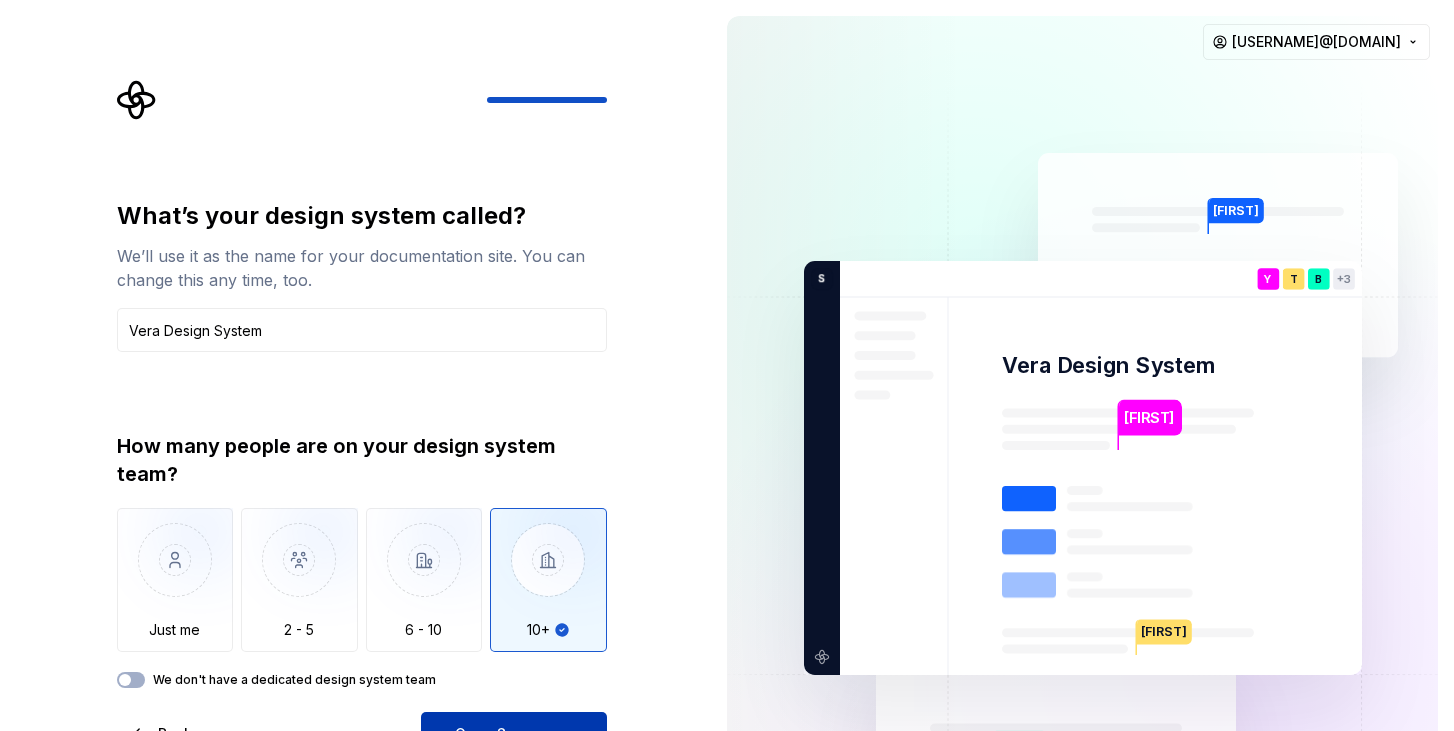 click on "Open Supernova" at bounding box center [514, 734] 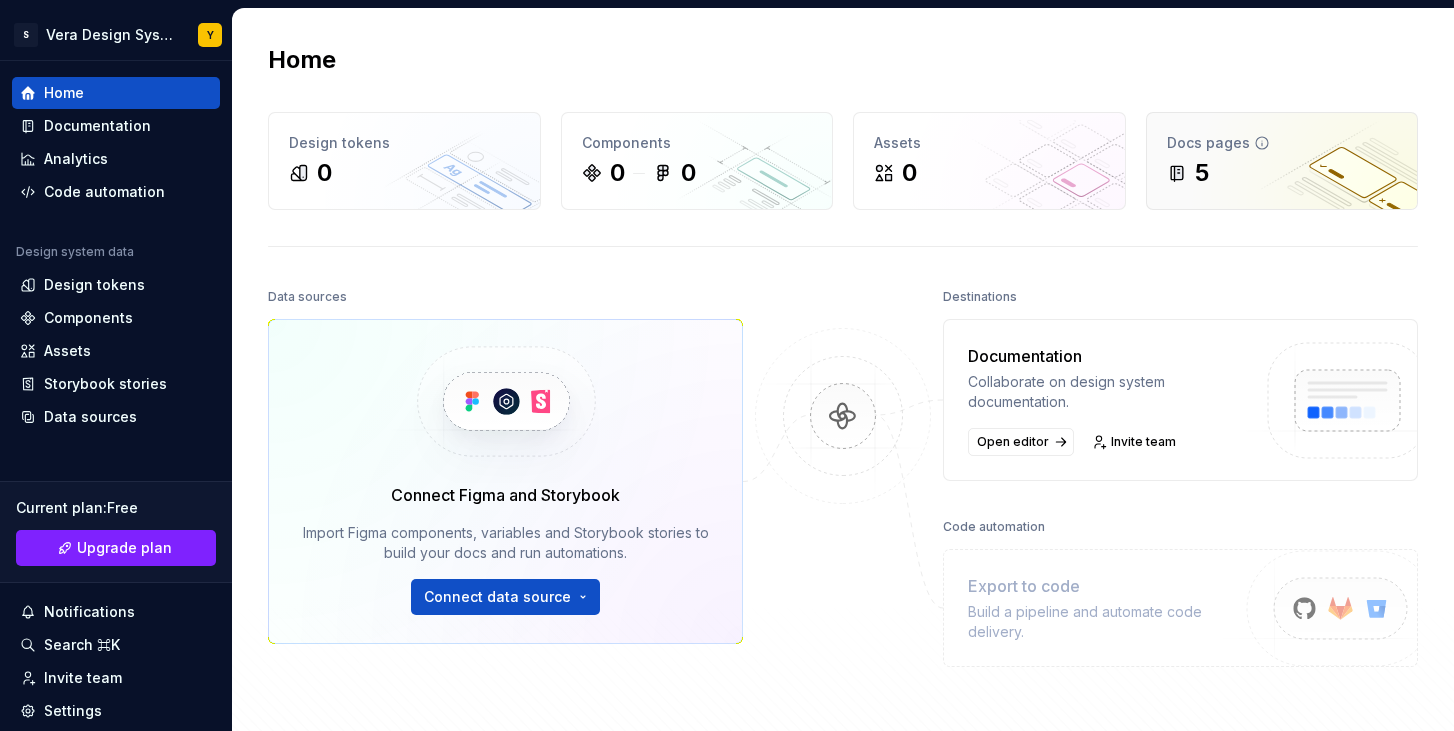 click on "5" at bounding box center (1282, 173) 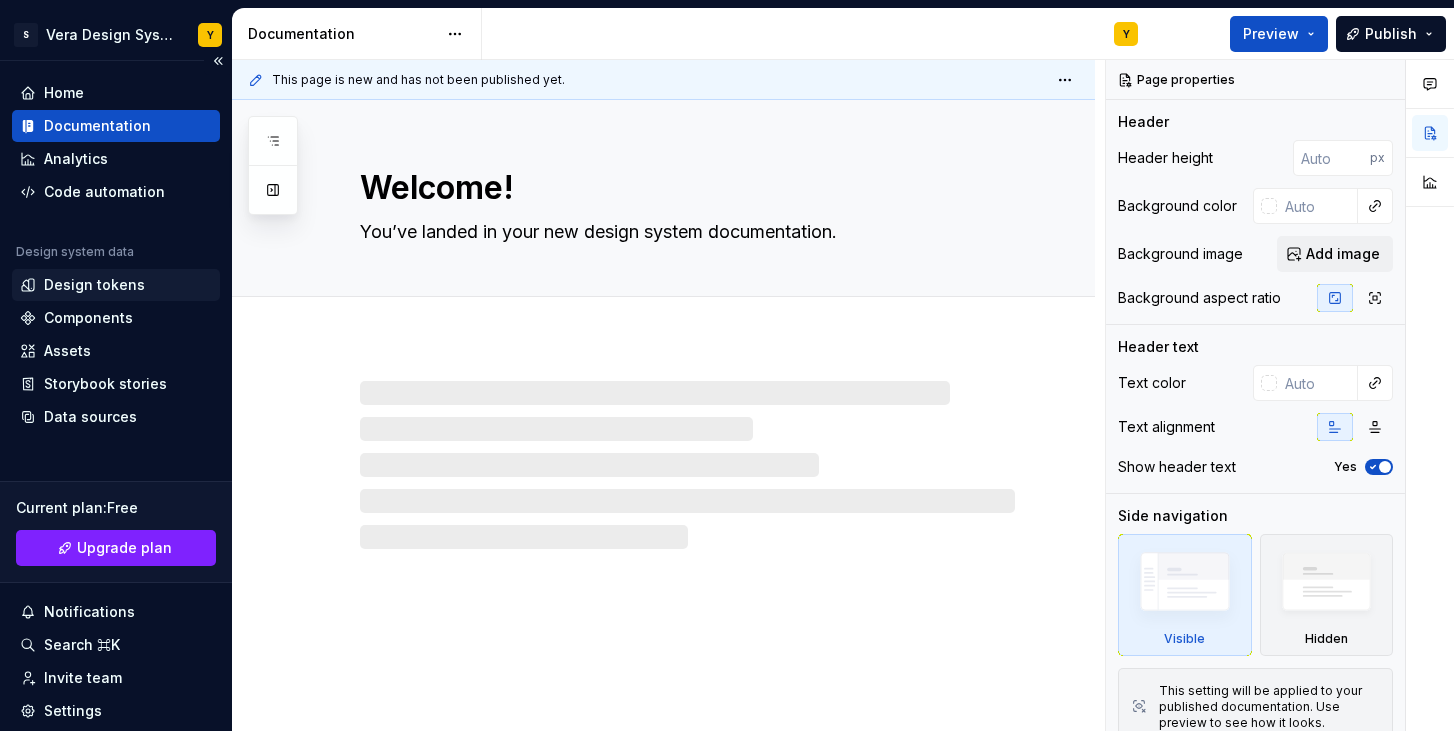 click on "Design tokens" at bounding box center [94, 285] 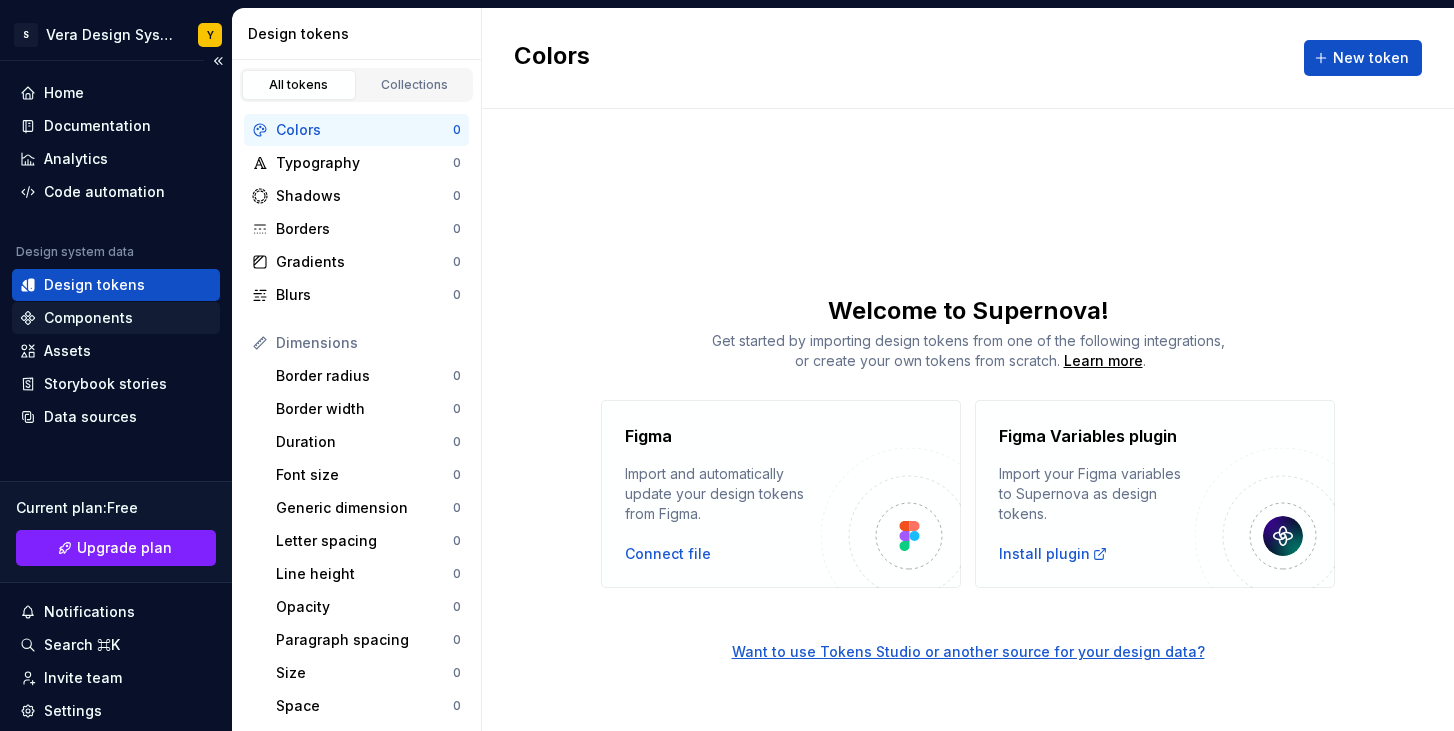 click on "Components" at bounding box center (88, 318) 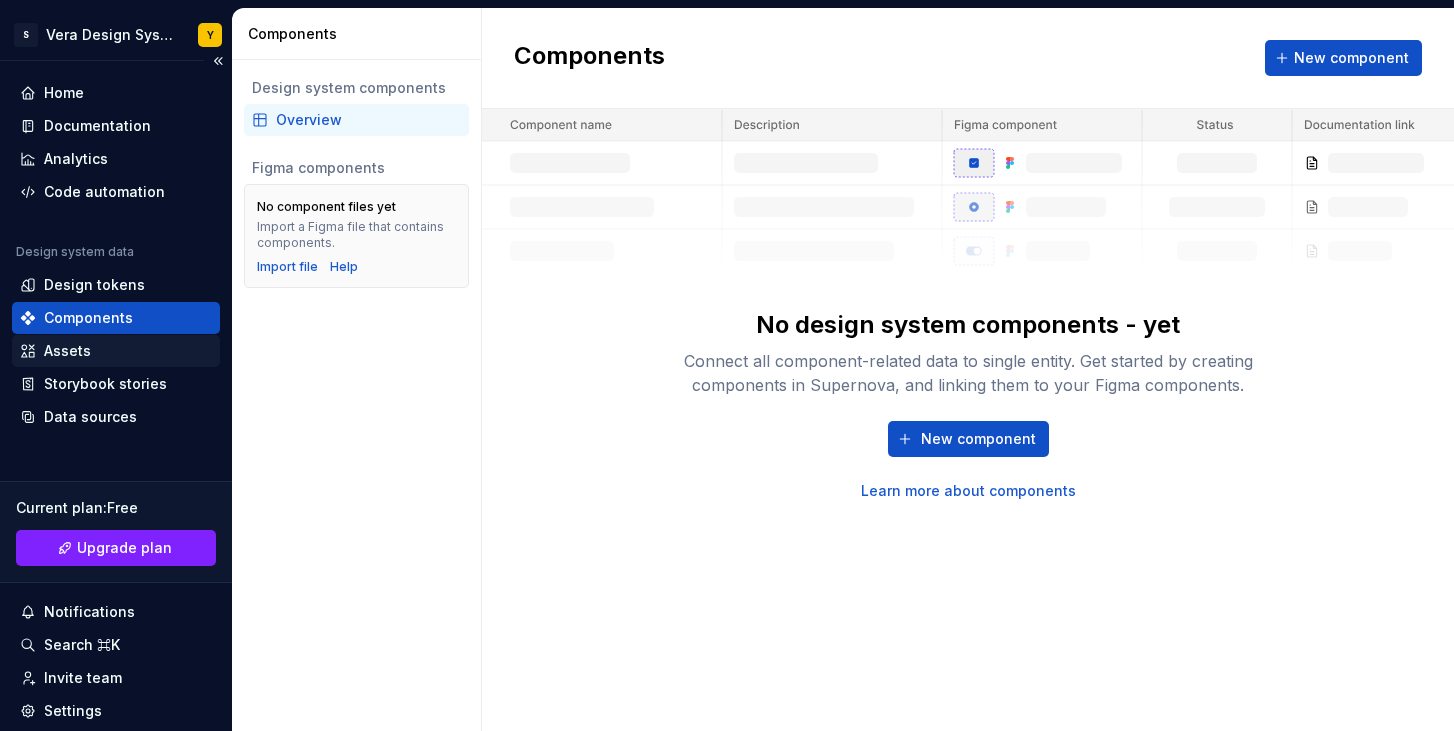 click on "Assets" at bounding box center [67, 351] 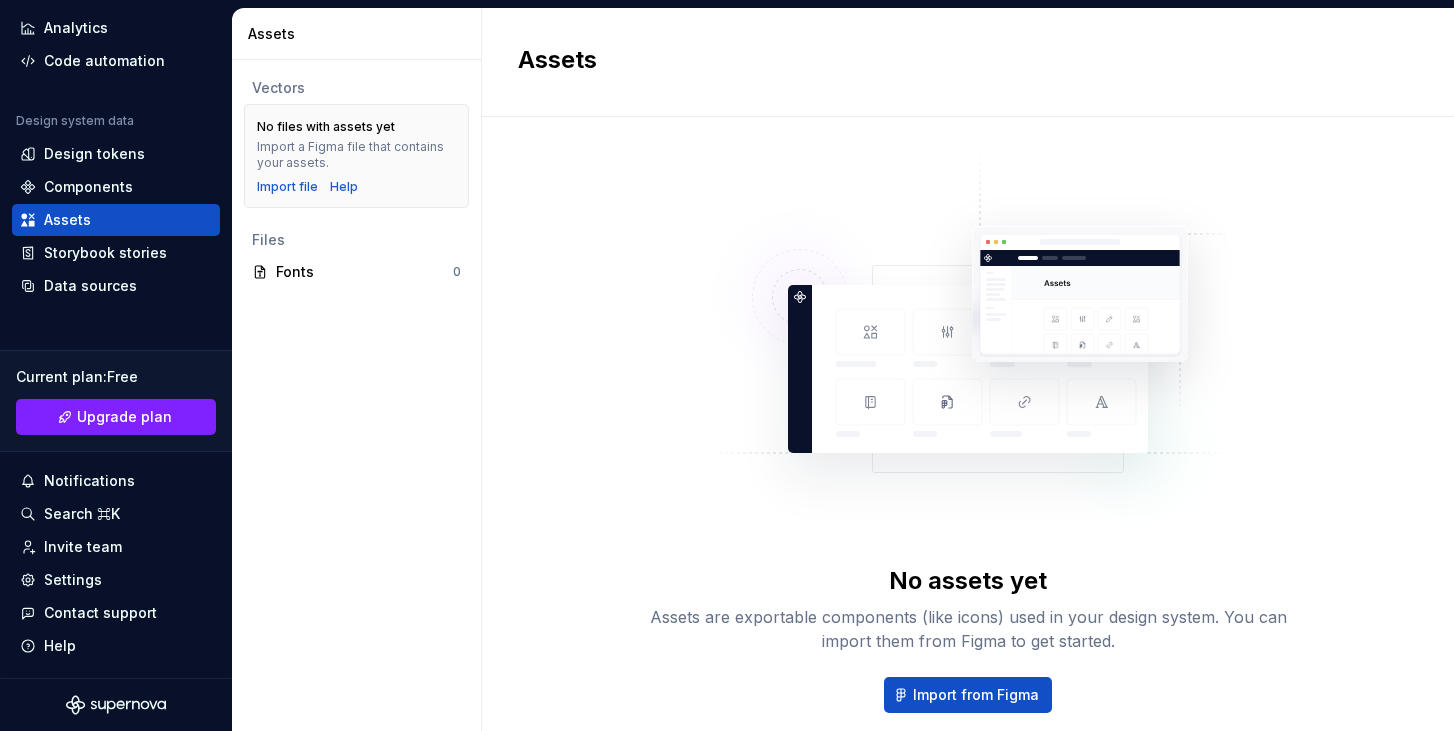 scroll, scrollTop: 0, scrollLeft: 0, axis: both 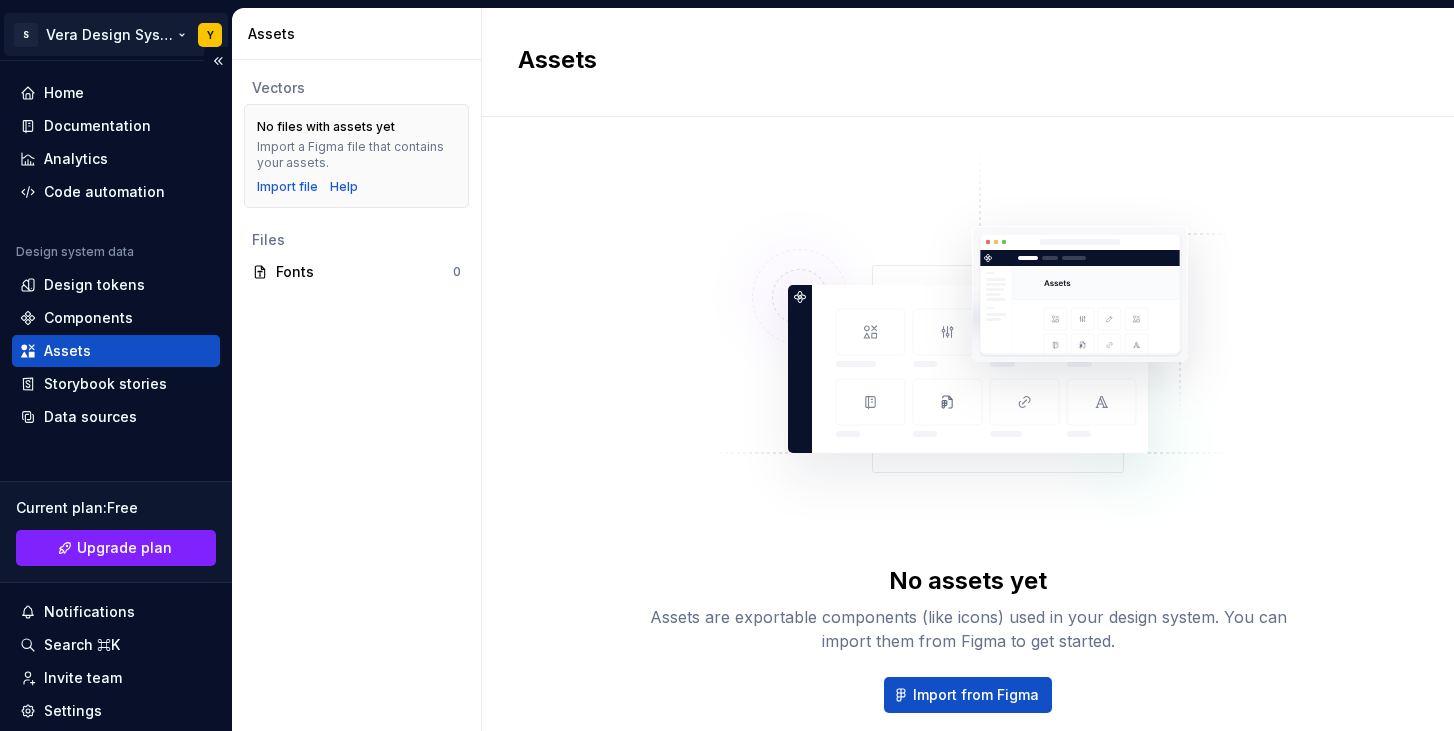 click on "S Vera Design System Y Home Documentation Analytics Code automation Design system data Design tokens Components Assets Storybook stories Data sources Current plan :  Free Upgrade plan Notifications Search ⌘K Invite team Settings Contact support Help Assets Vectors No files with assets yet Import a Figma file that contains your assets. Import file Help Files Fonts 0 Assets No assets yet Assets are exportable components (like icons) used in your design system.
You can import them from Figma to get started. Import from Figma Learn more about assets   *" at bounding box center (727, 365) 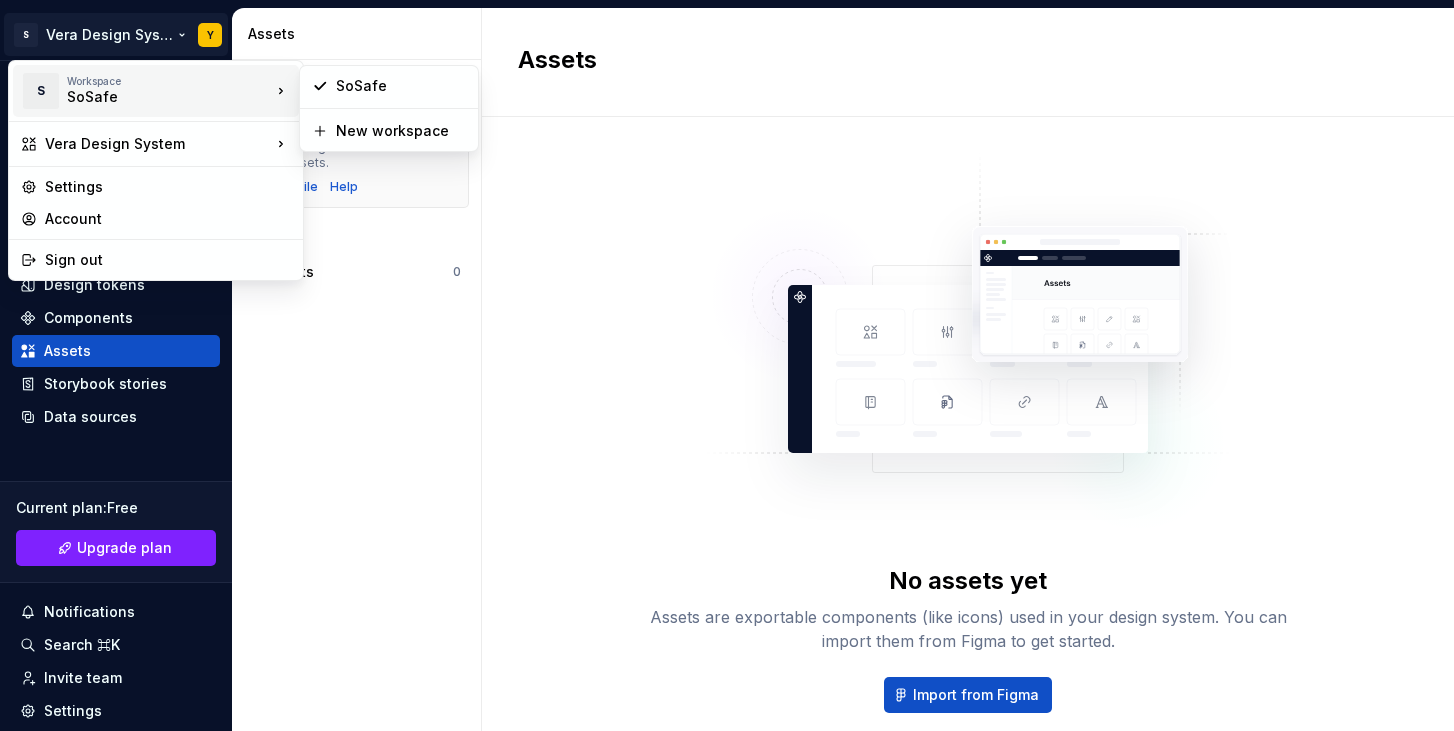 click on "SoSafe" at bounding box center (152, 97) 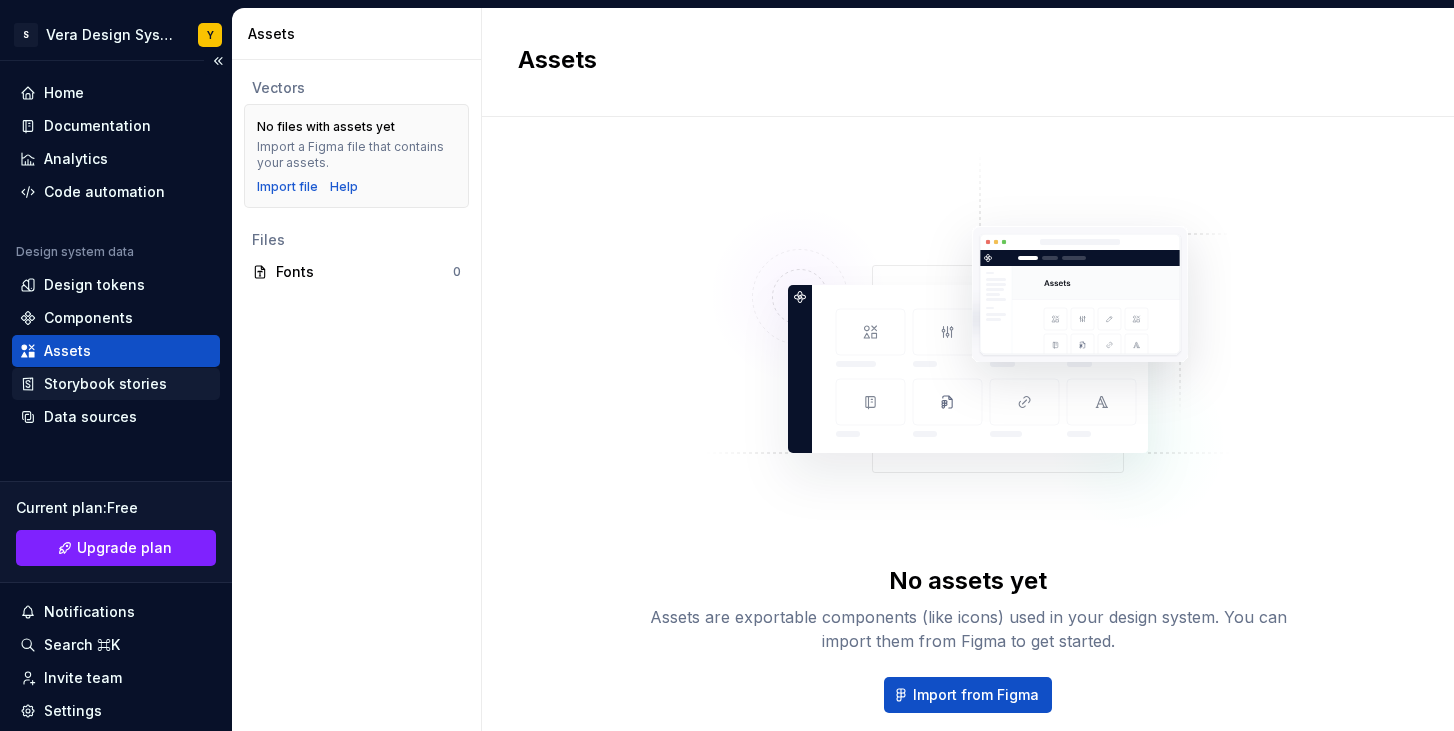 click on "Storybook stories" at bounding box center [105, 384] 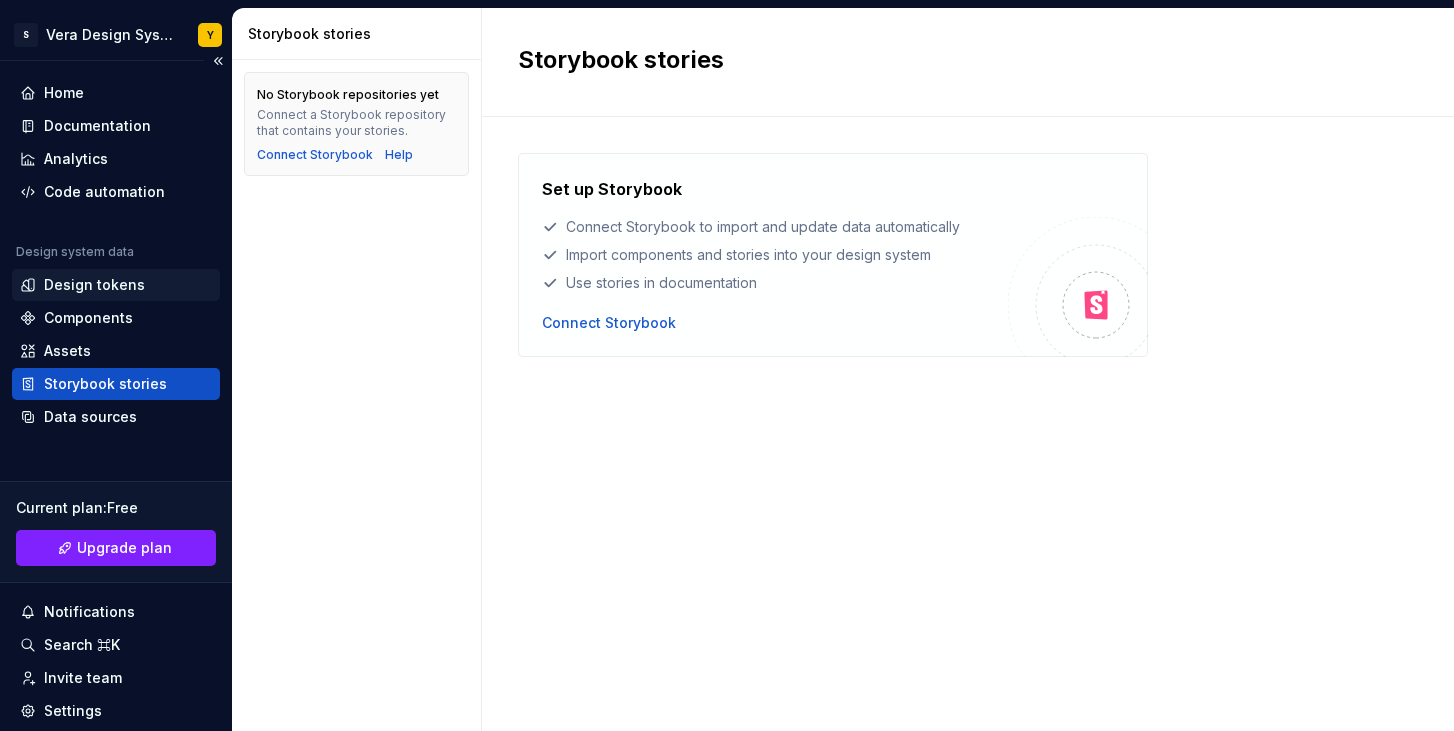 click on "Design tokens" at bounding box center (94, 285) 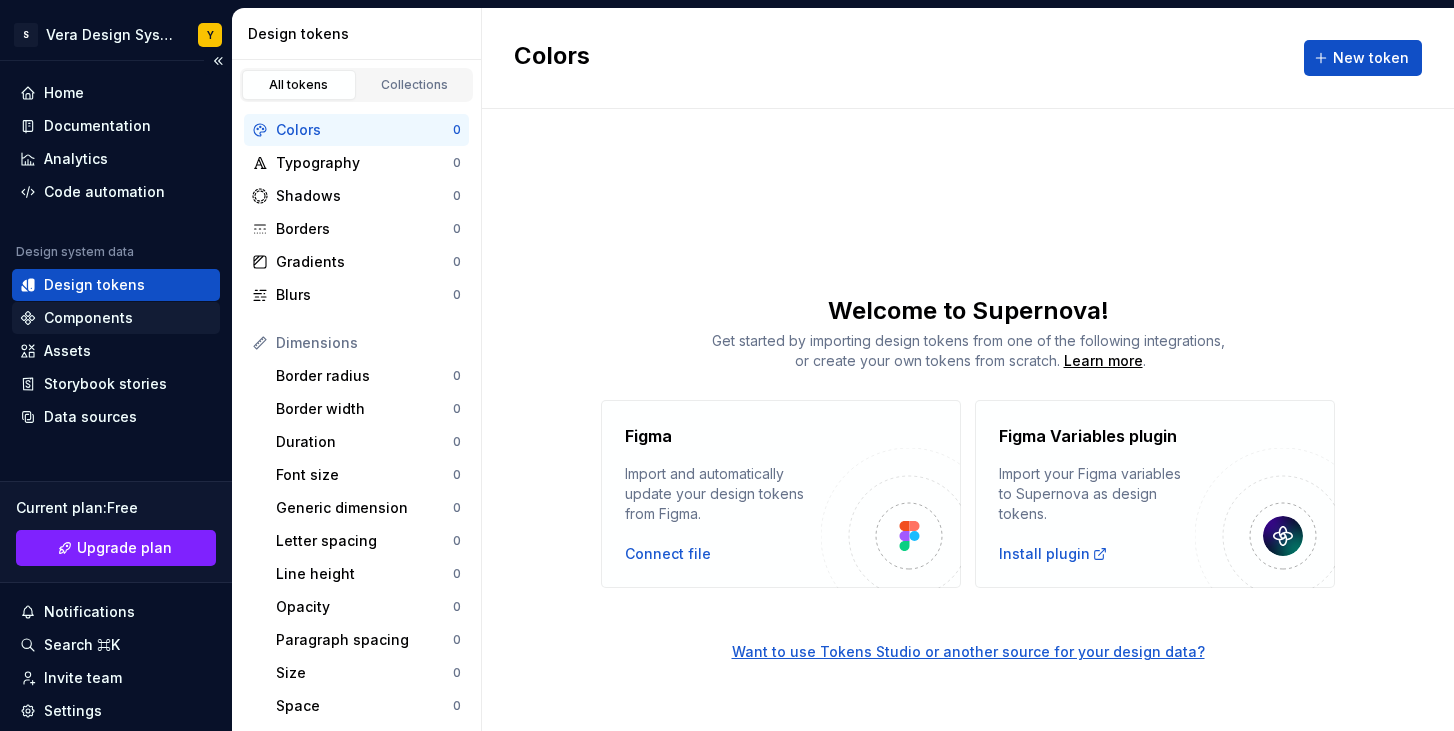 click on "Components" at bounding box center [88, 318] 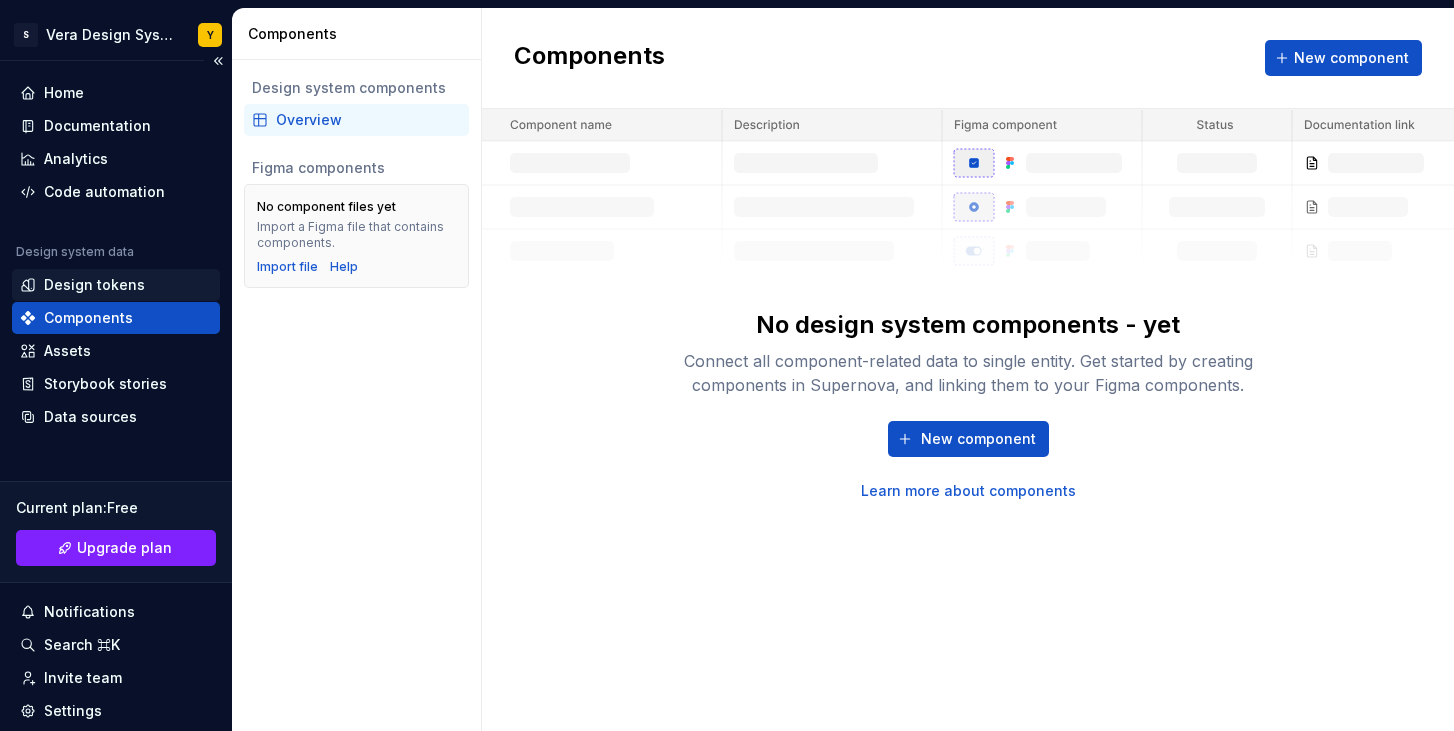 click on "Design tokens" at bounding box center (94, 285) 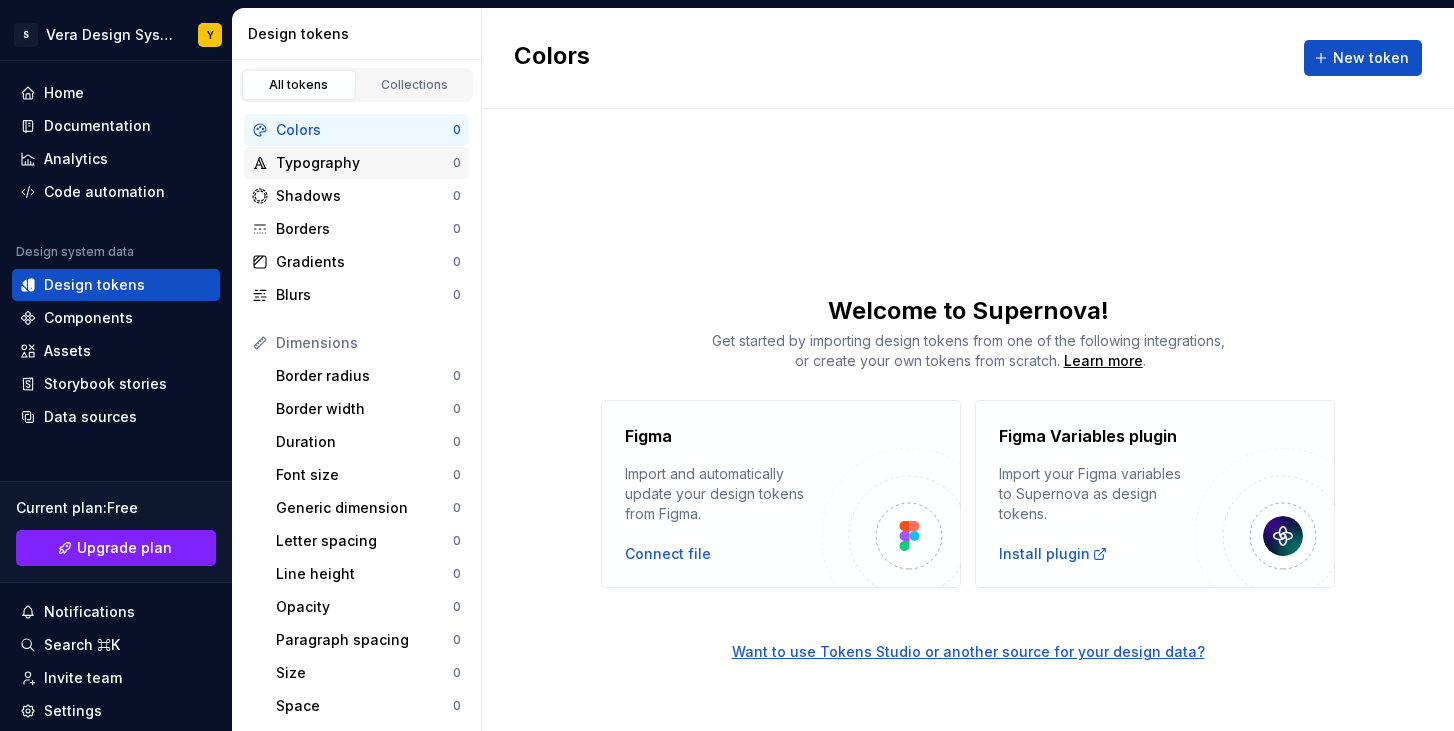 click on "Typography" at bounding box center [364, 163] 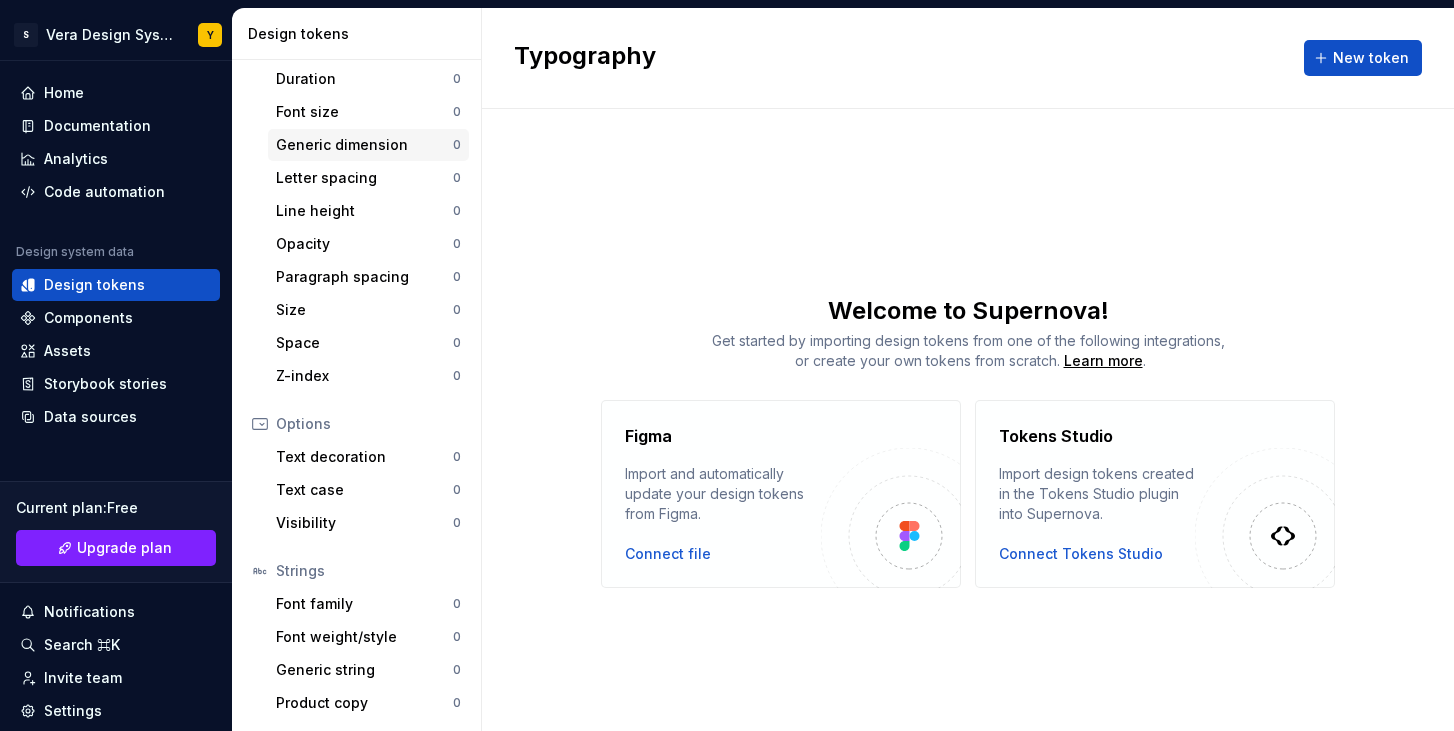 scroll, scrollTop: 0, scrollLeft: 0, axis: both 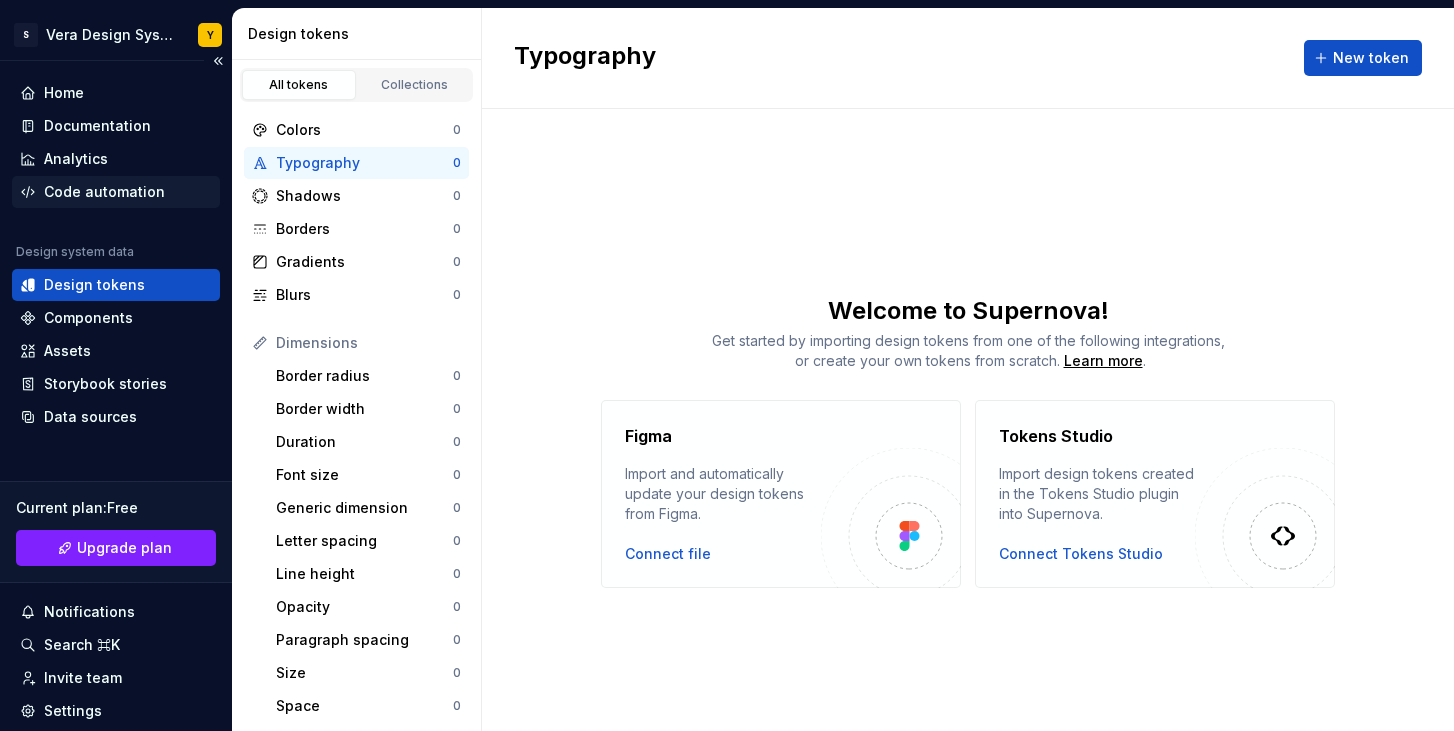 click on "Code automation" at bounding box center [116, 192] 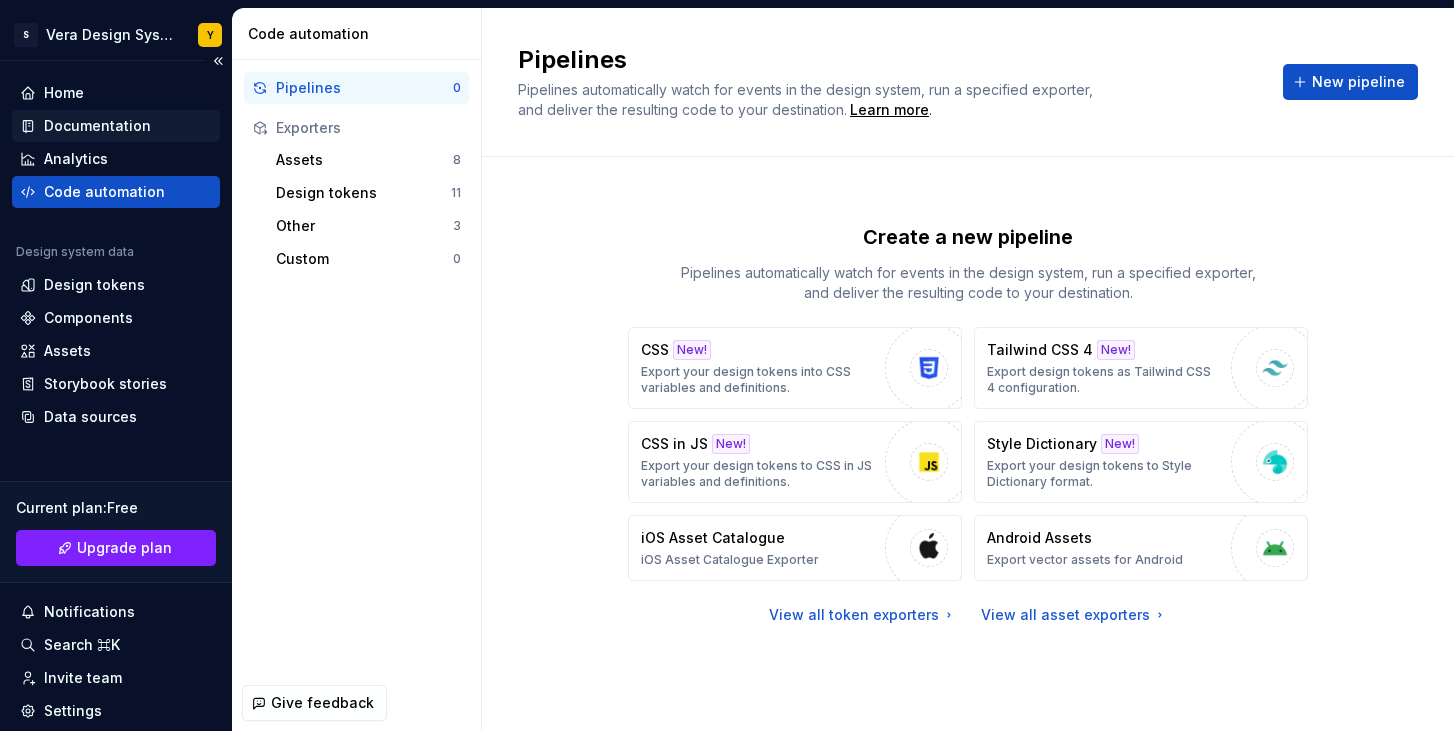 click on "Documentation" at bounding box center [97, 126] 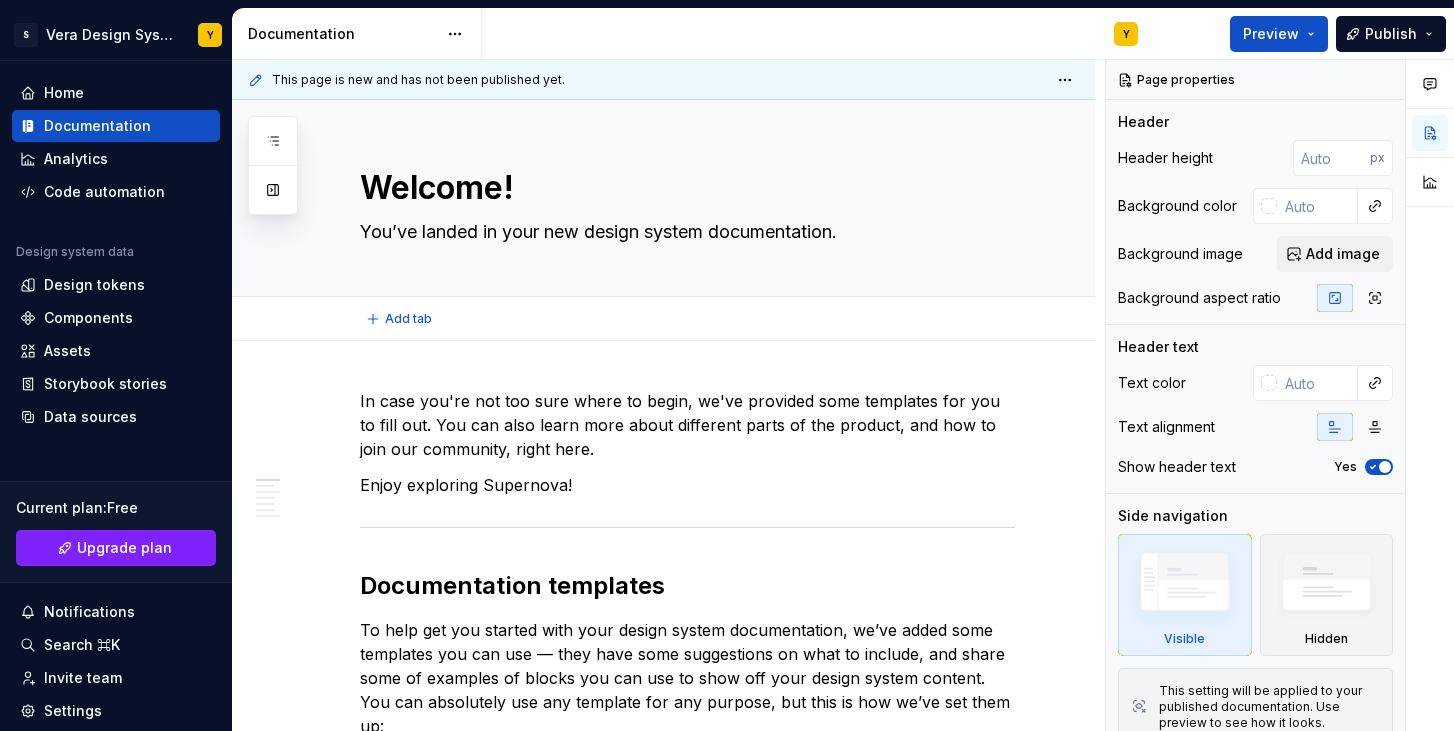 type on "*" 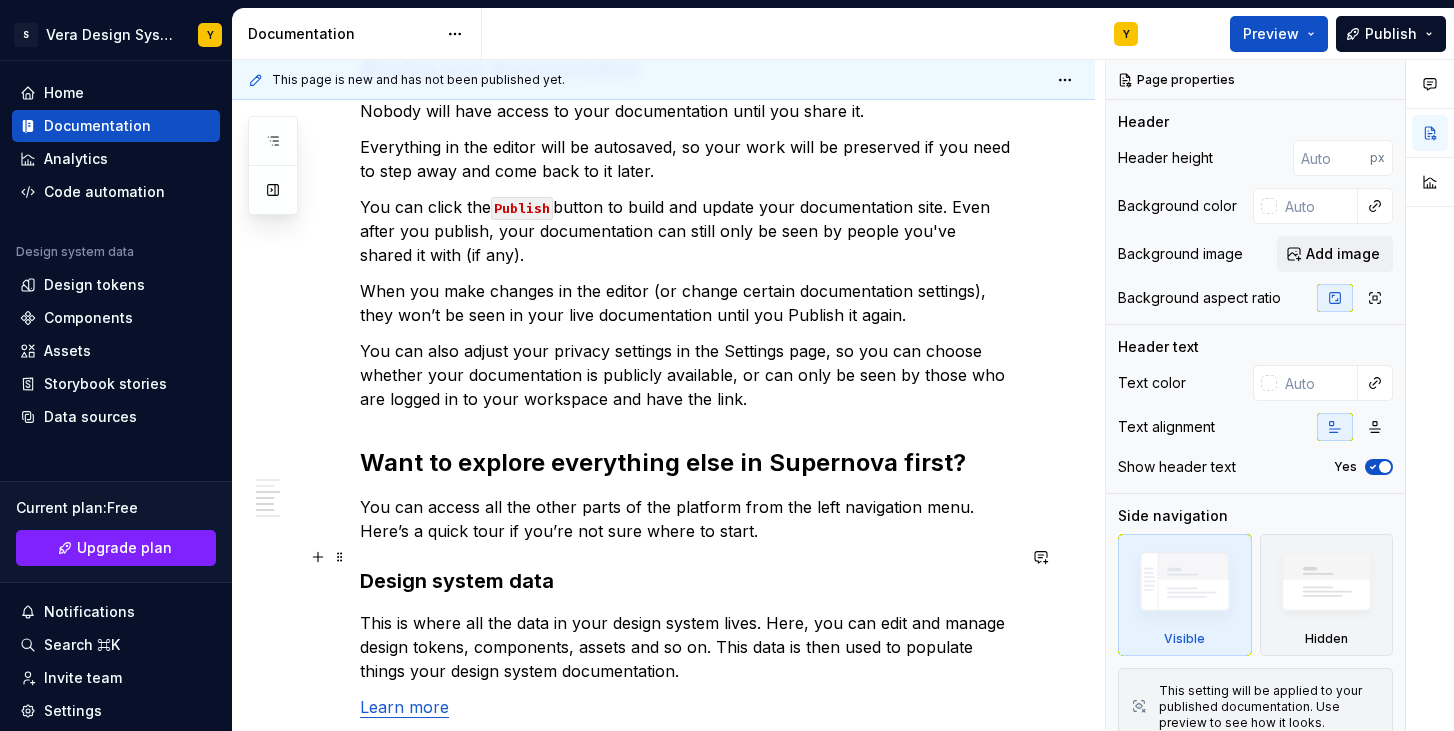 scroll, scrollTop: 1813, scrollLeft: 0, axis: vertical 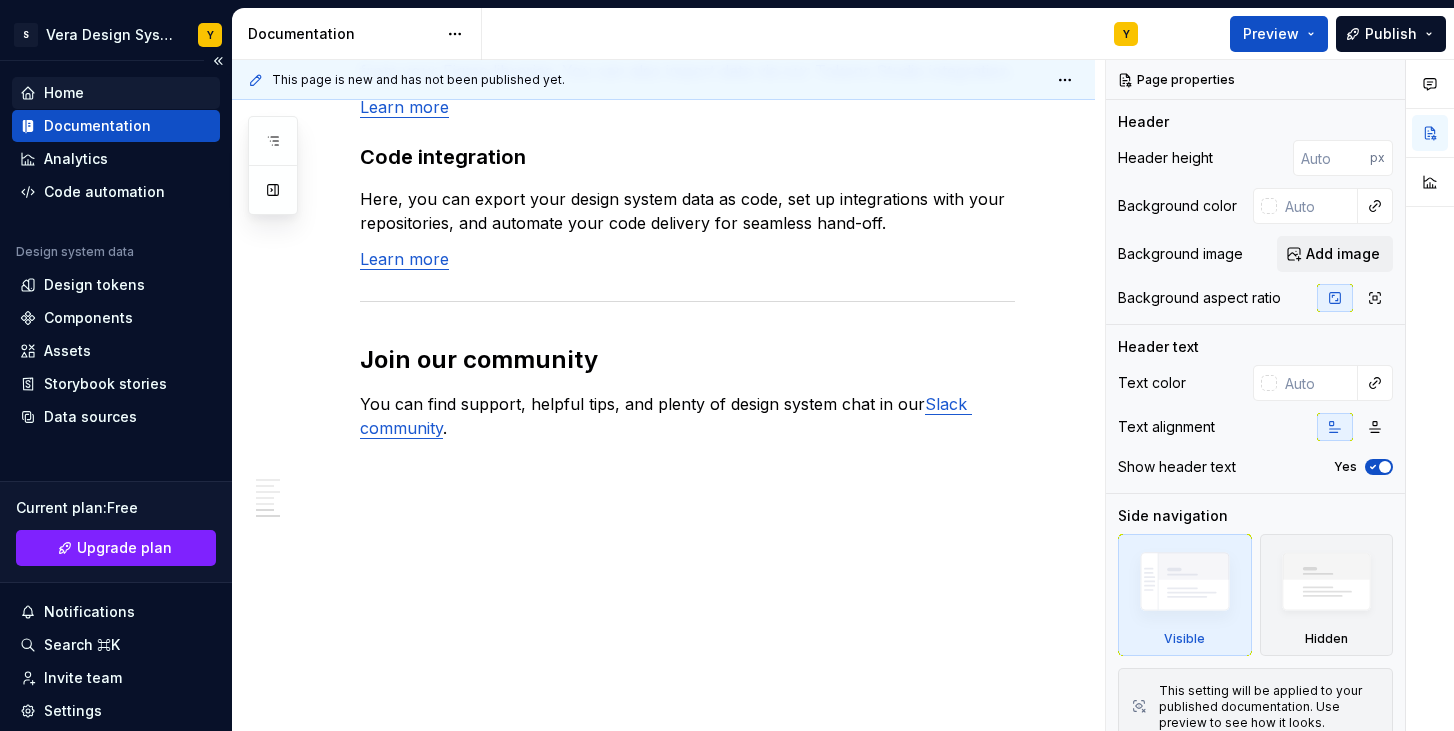 click on "Home" at bounding box center [116, 93] 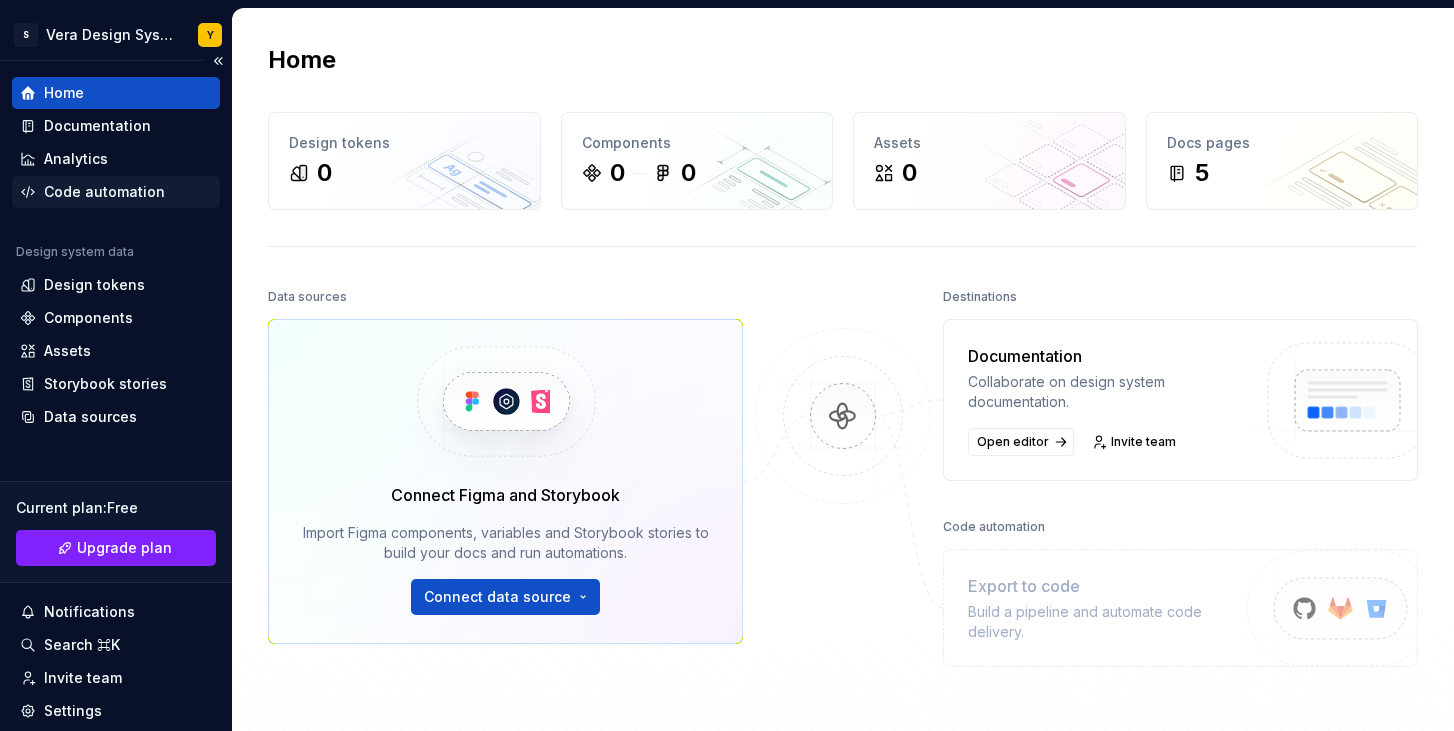 click on "Code automation" at bounding box center (116, 192) 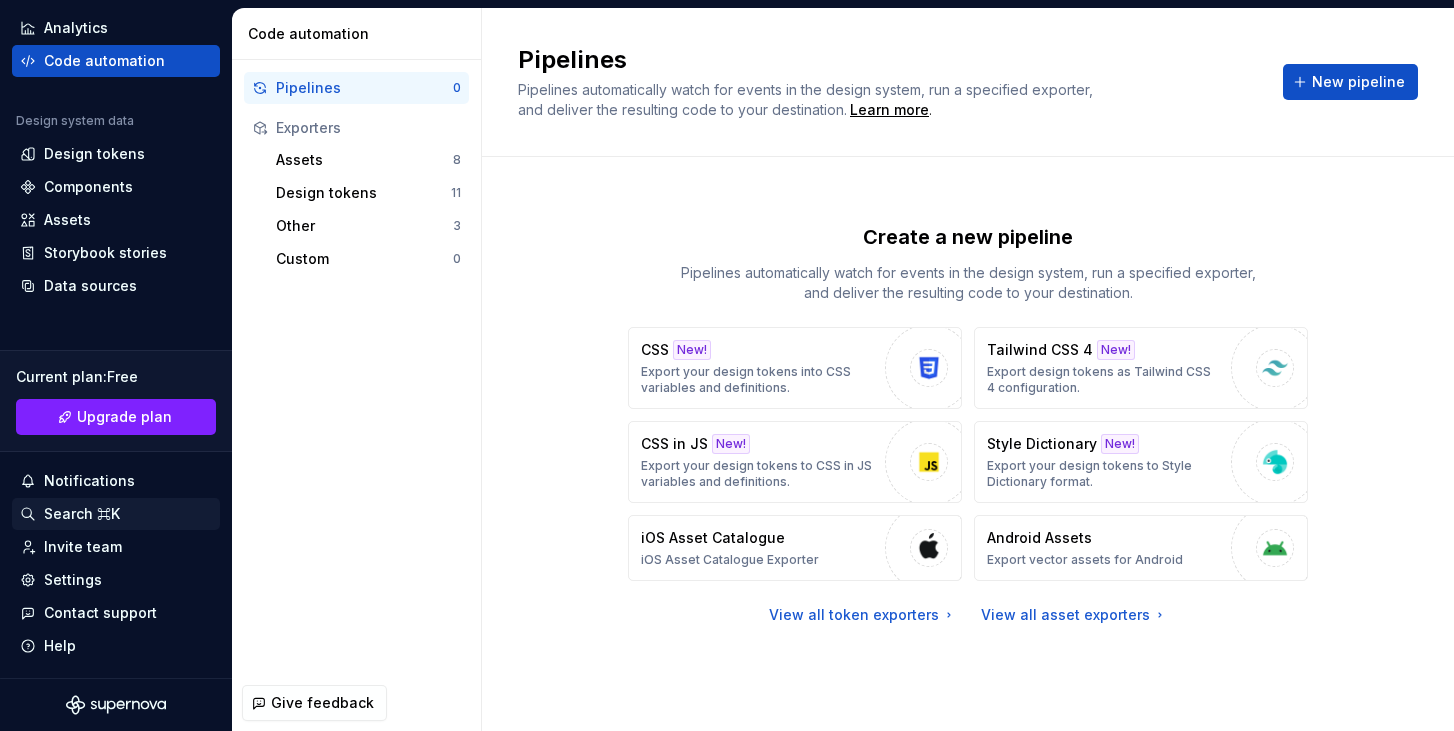 scroll, scrollTop: 0, scrollLeft: 0, axis: both 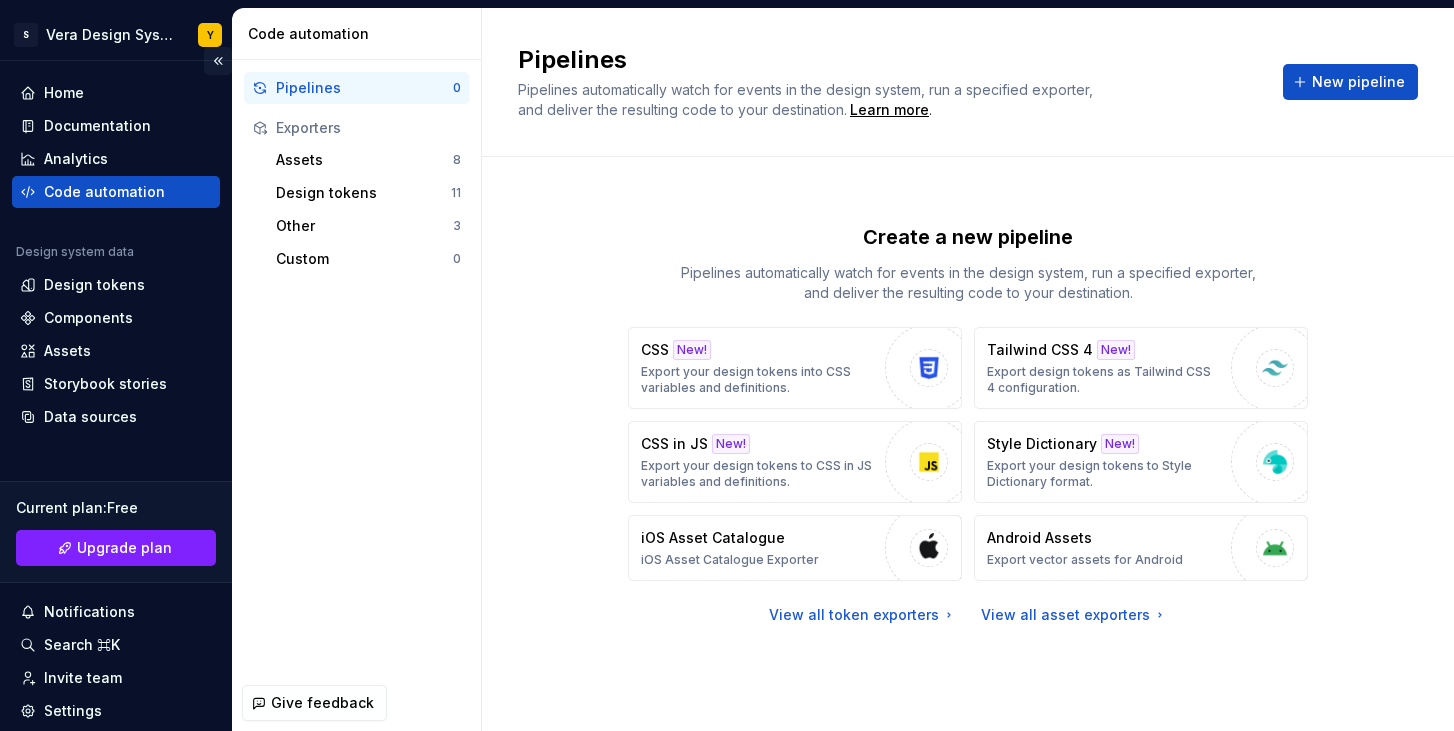 click at bounding box center [218, 61] 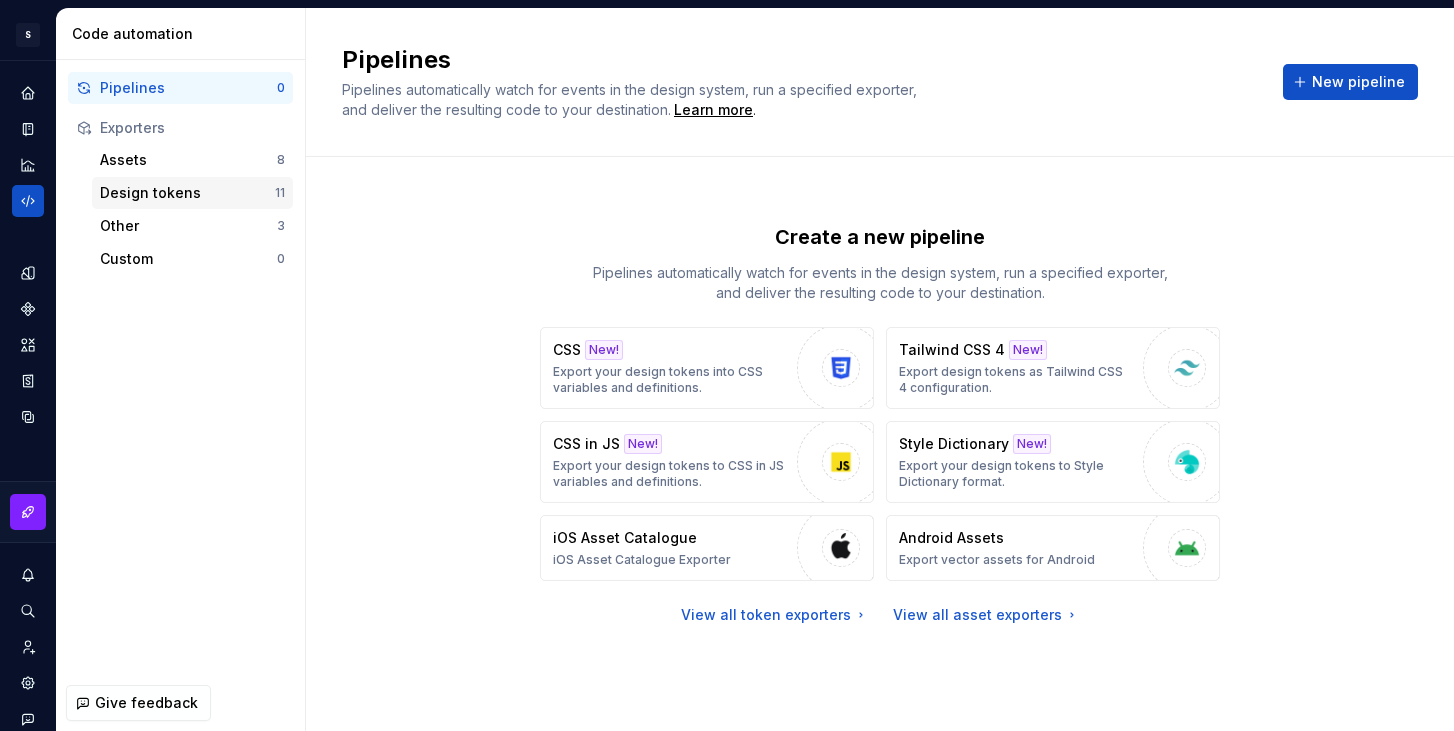 click on "Design tokens" at bounding box center (187, 193) 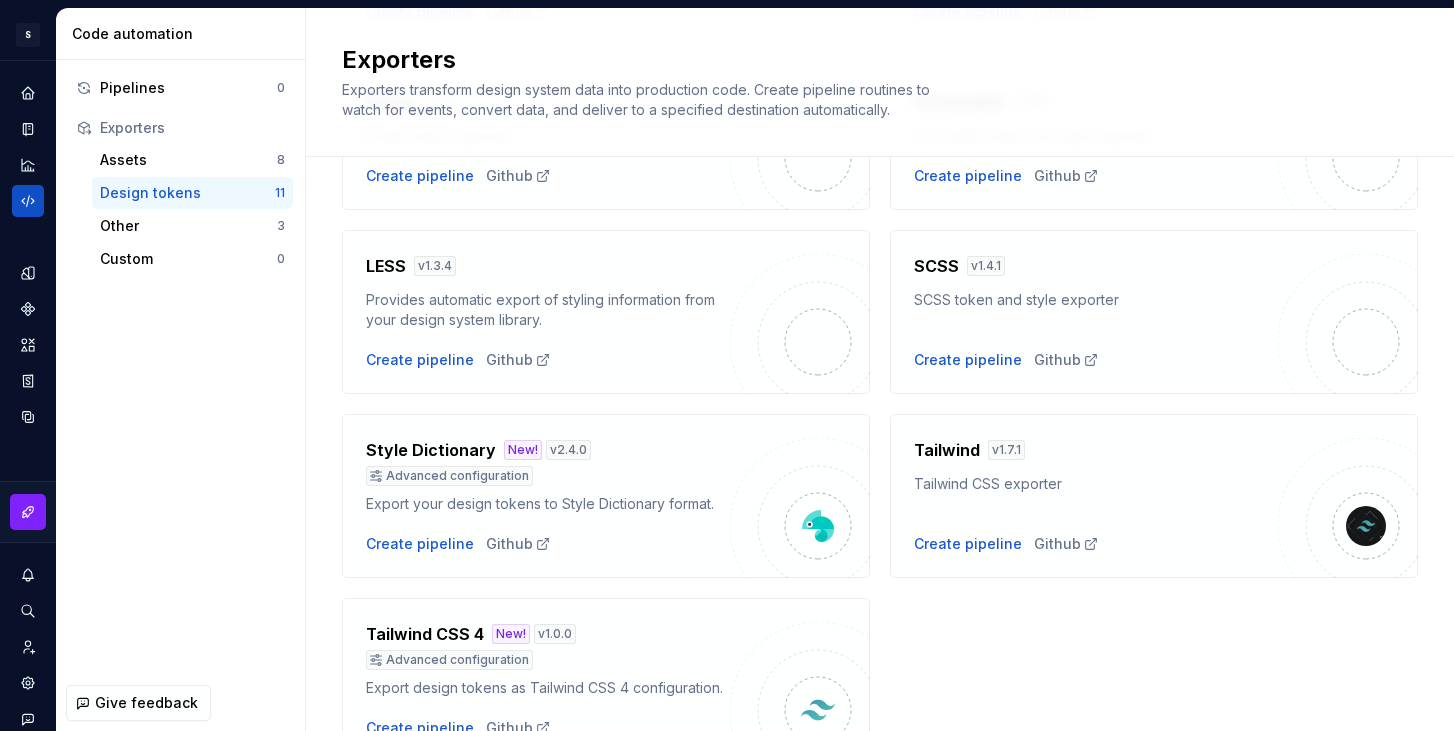 scroll, scrollTop: 690, scrollLeft: 0, axis: vertical 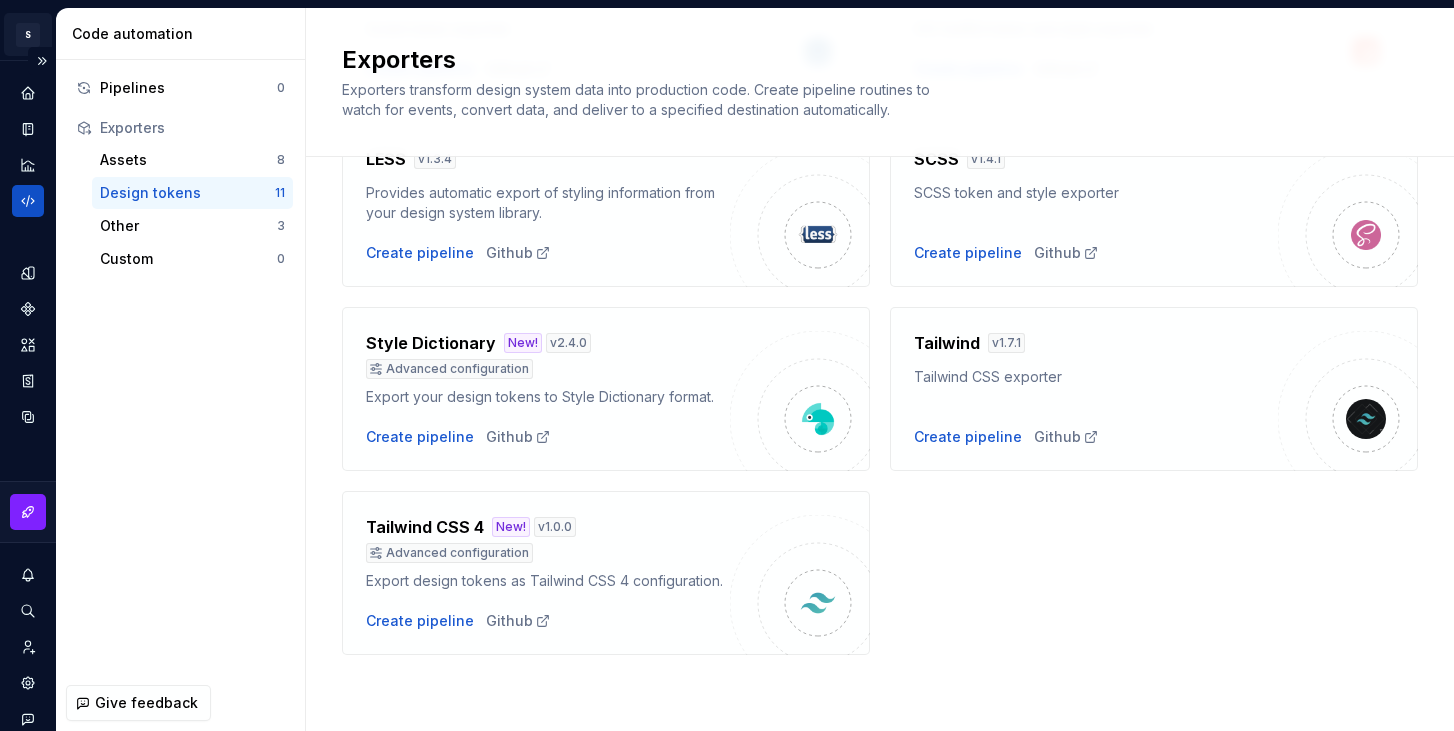 click on "S Vera Design System Y Design system data Code automation Pipelines 0 Exporters Assets 8 Design tokens 11 Other 3 Custom 0 Give feedback Exporters Exporters transform design system data into production code. Create pipeline routines to watch for events, convert data, and deliver to a specified destination automatically. Design tokens (11) Android v 1.5.3 Export design tokens for Android Create pipeline Github CSS New! v 3.3.1 Advanced configuration Export your design tokens into CSS variables and definitions. Create pipeline Github CSS in JS New! v 2.1.1 Advanced configuration Export your design tokens to CSS in JS variables and definitions. Create pipeline Github Flutter v 1.2.8 Flutter token and style exporter Create pipeline Github Godot v 1.0.3 Godot token exporter Create pipeline Github iOS SwiftUI v 1.2.6 iOS SwiftUI token and style exporter Create pipeline Github LESS v 1.3.4 Provides automatic export of styling information from your design system library. Create pipeline Github SCSS v 1.4.1 Github v v" at bounding box center [727, 365] 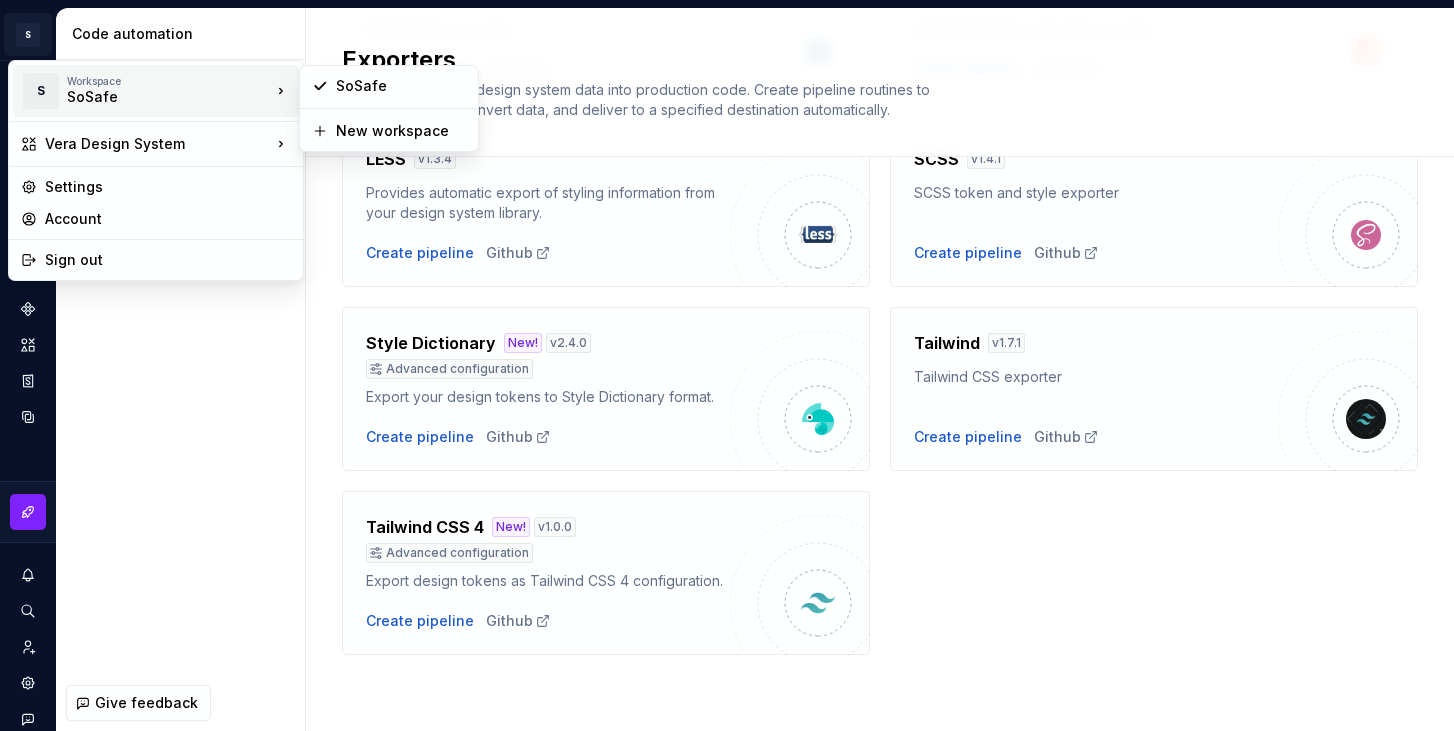 click on "SoSafe" at bounding box center (152, 97) 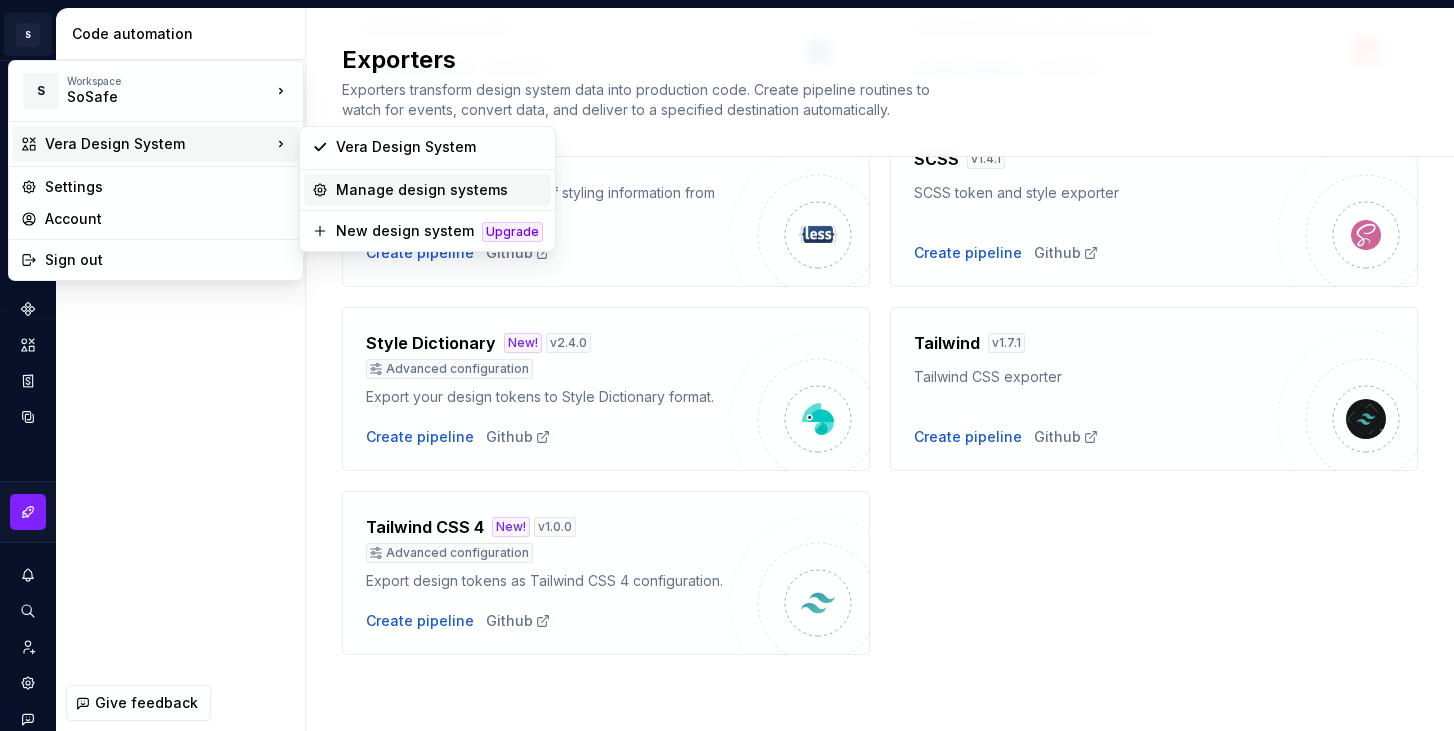 click on "Manage design systems" at bounding box center (439, 190) 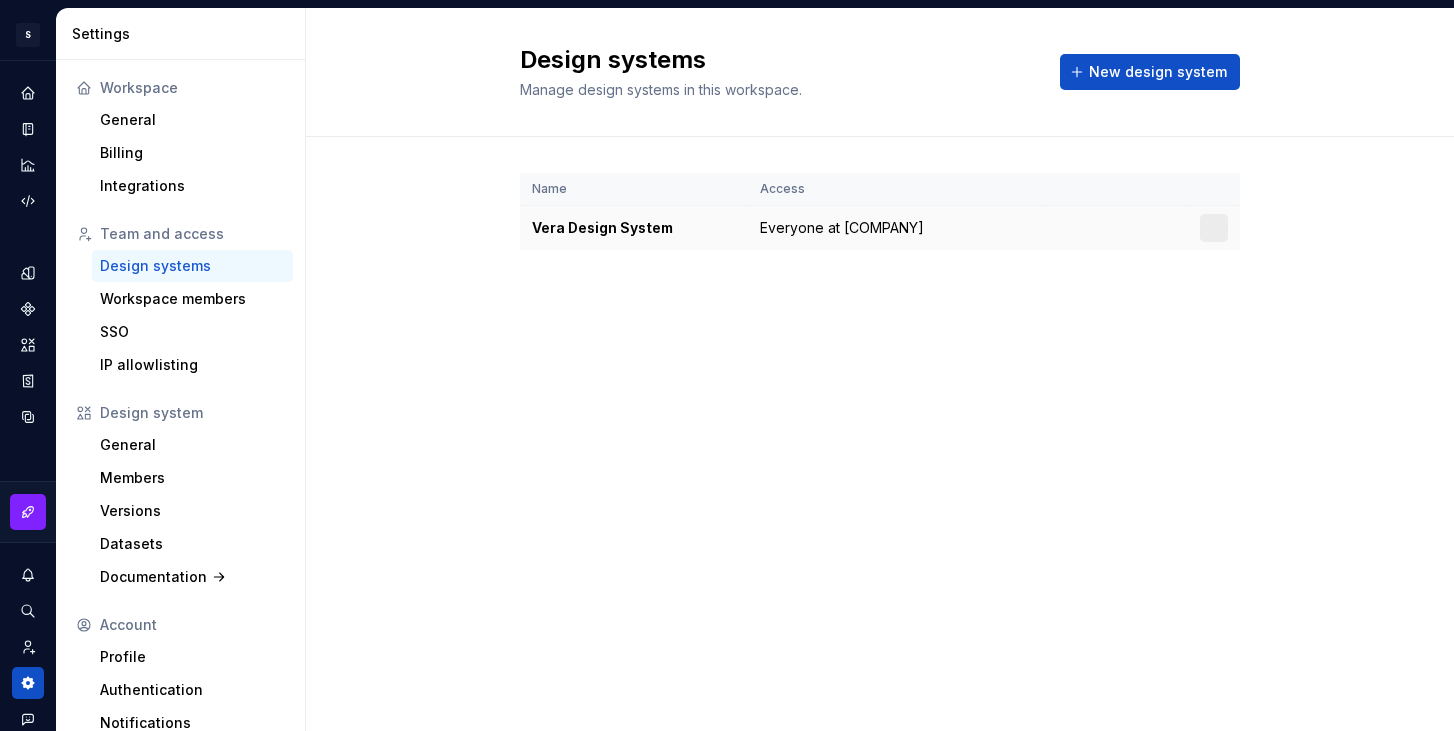 click on "Vera Design System" at bounding box center [634, 228] 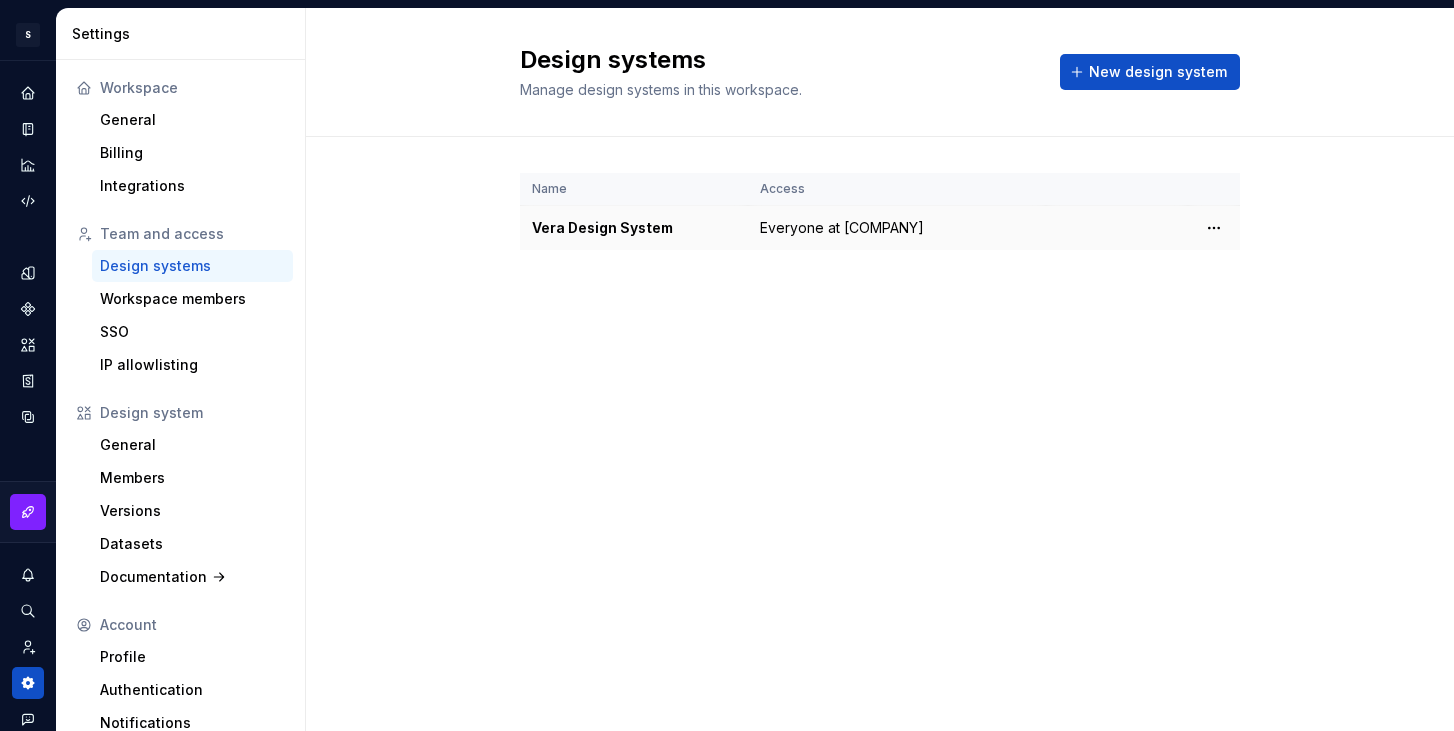 click on "Everyone at SoSafe" at bounding box center (842, 228) 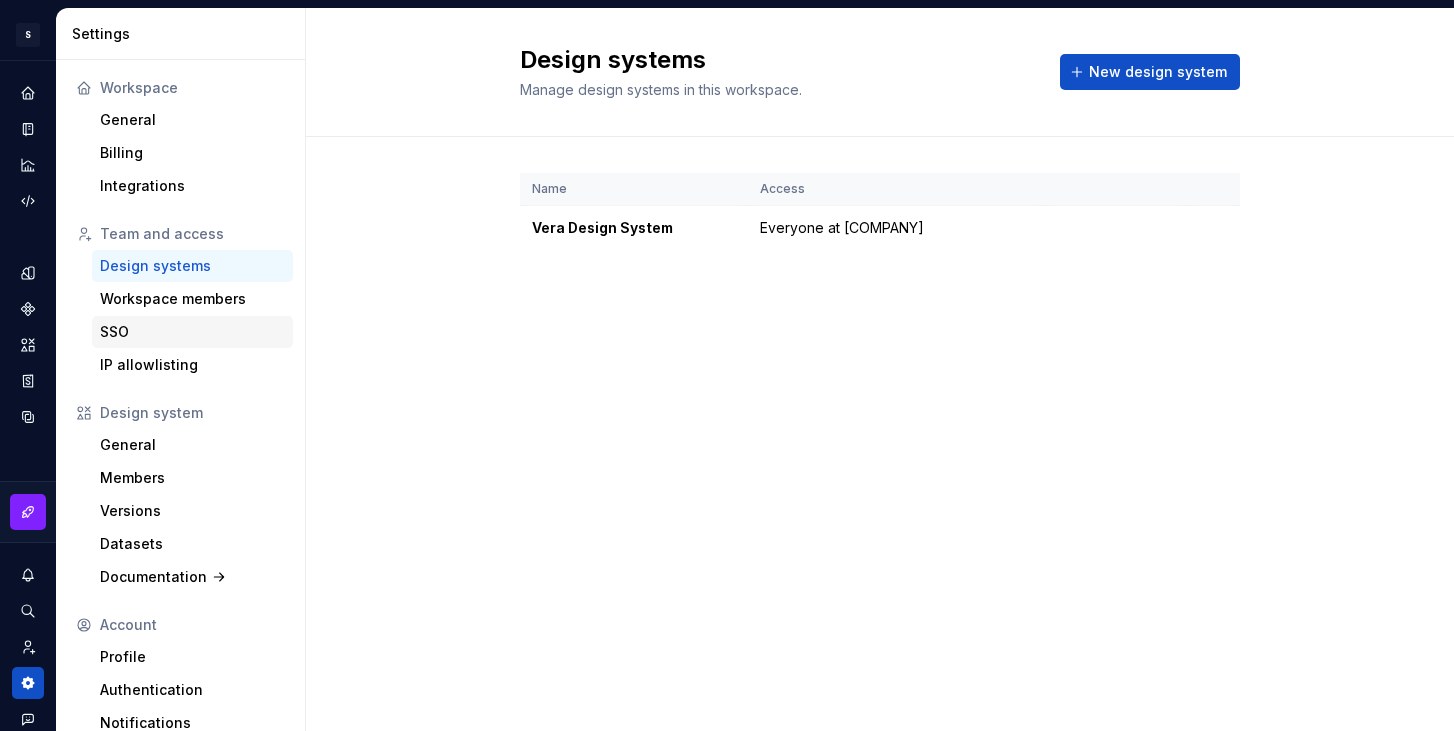 click on "SSO" at bounding box center [192, 332] 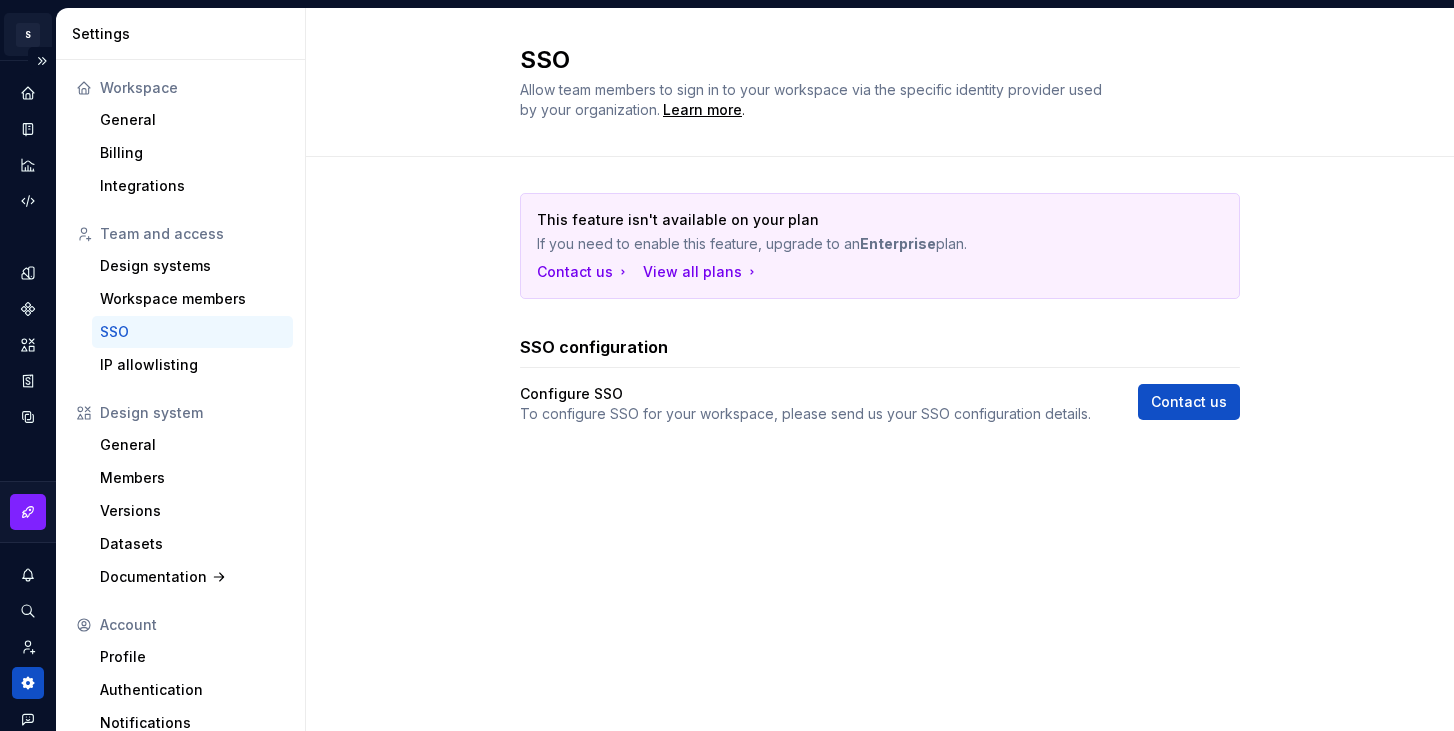 click on "S Vera Design System Y Design system data Settings Workspace General Billing Integrations Team and access Design systems Workspace members SSO IP allowlisting Design system General Members Versions Datasets Documentation Account Profile Authentication Notifications SSO Allow team members to sign in to your workspace via the specific identity provider used by your organization.   Learn more . This feature isn't available on your plan If you need to enable this feature, upgrade to an  Enterprise  plan. Contact us View all plans SSO configuration Configure SSO To configure SSO for your workspace, please send us your SSO configuration details. Contact us   *" at bounding box center [727, 365] 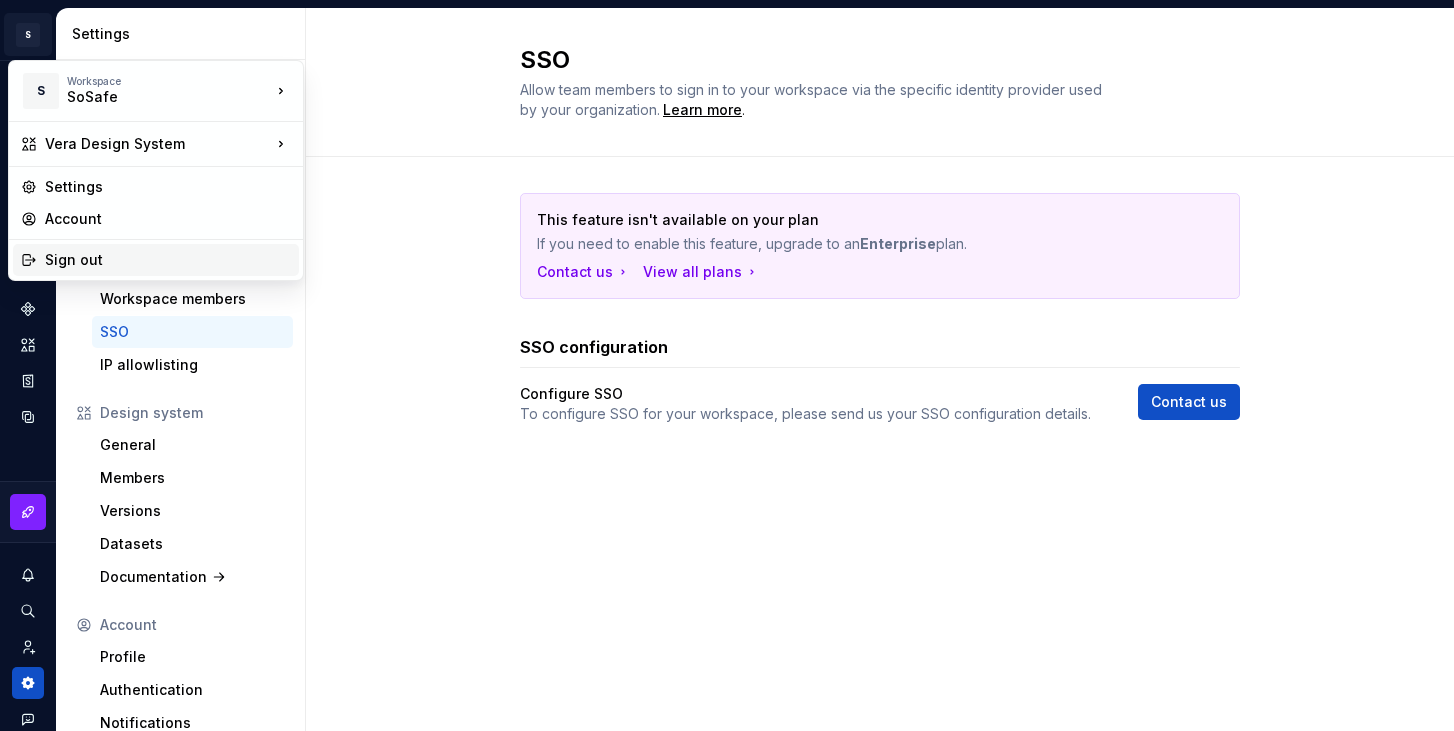 click on "Sign out" at bounding box center [168, 260] 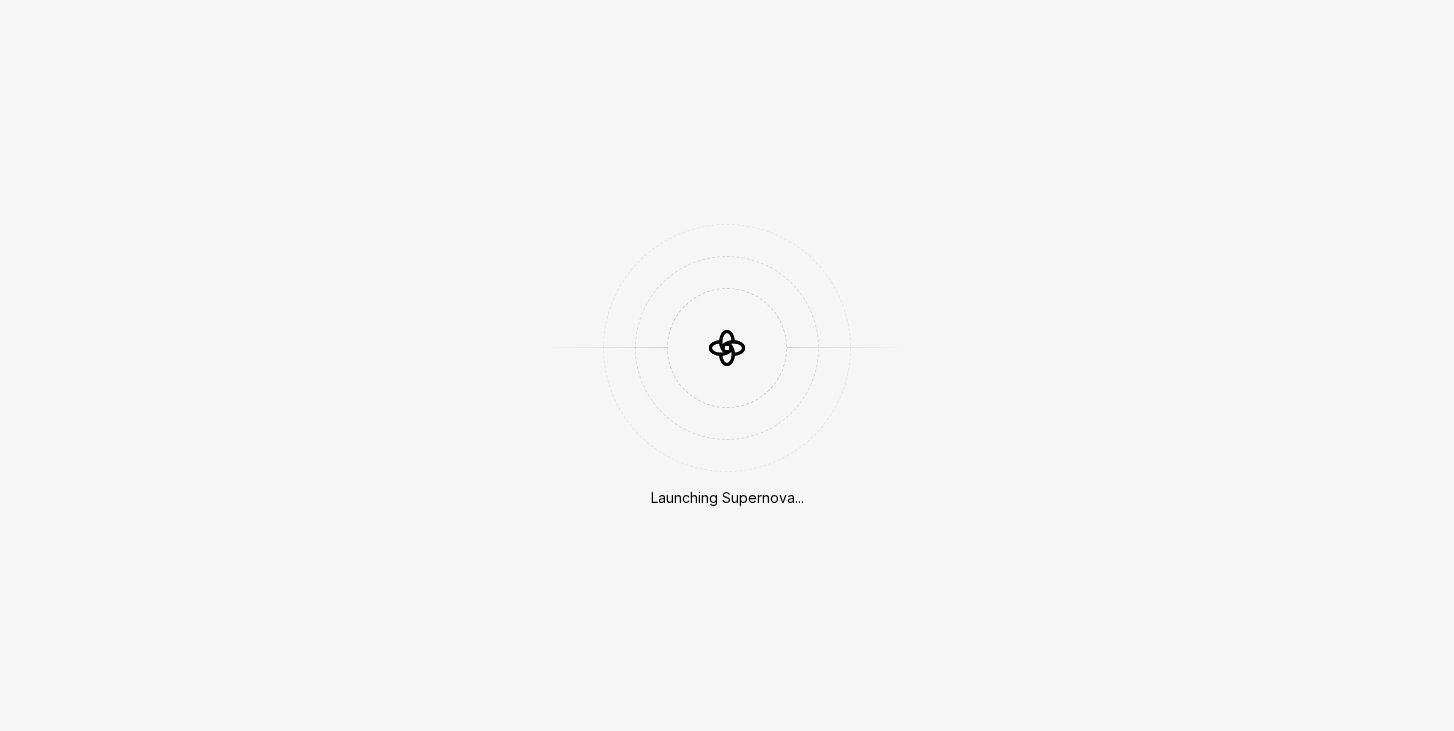 scroll, scrollTop: 0, scrollLeft: 0, axis: both 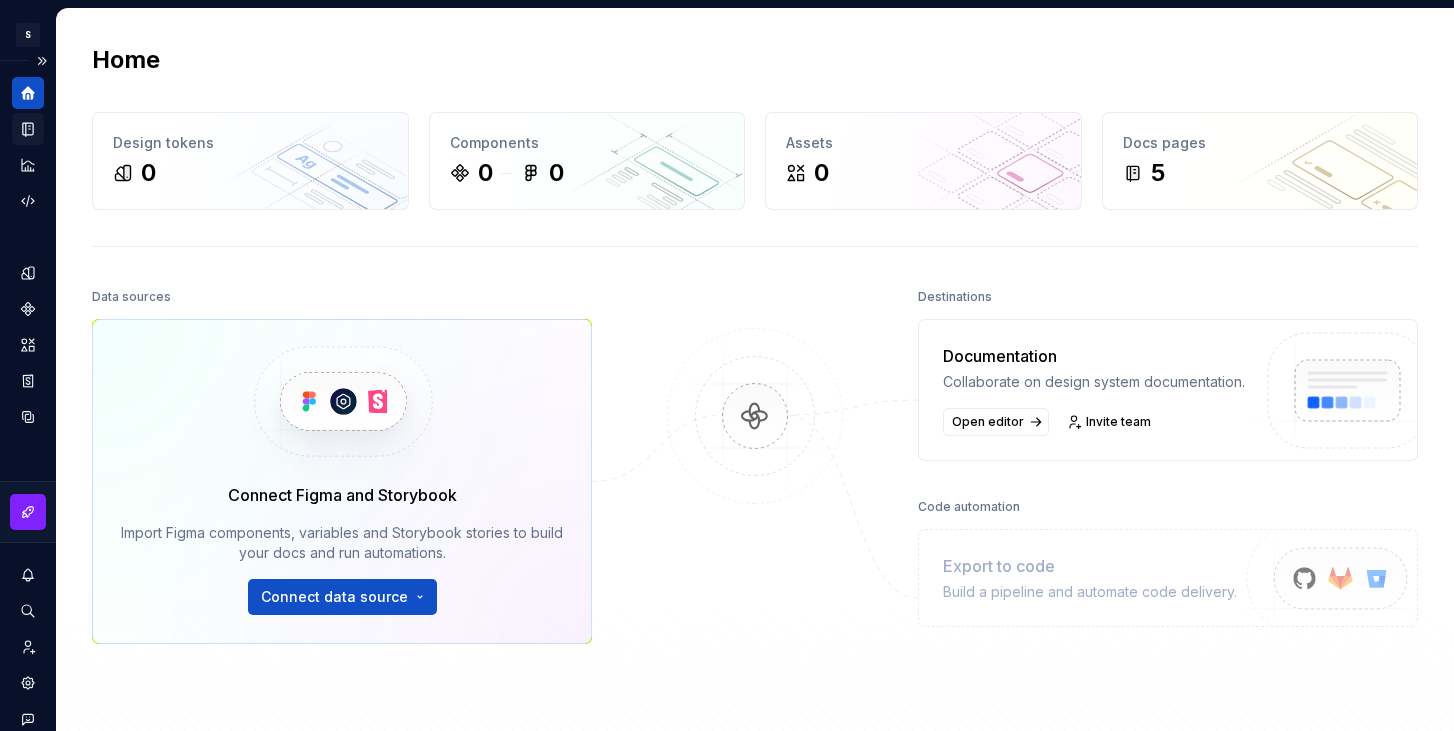 click 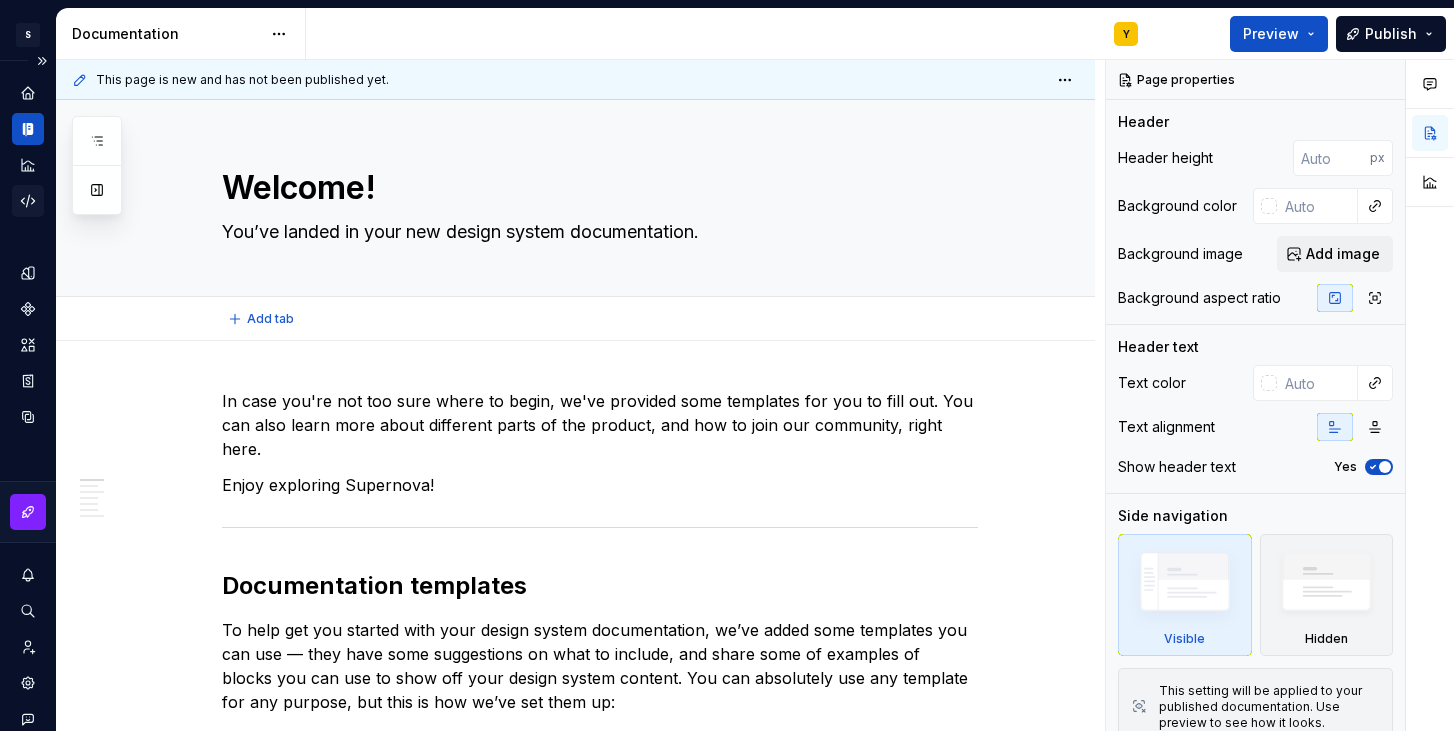 type on "*" 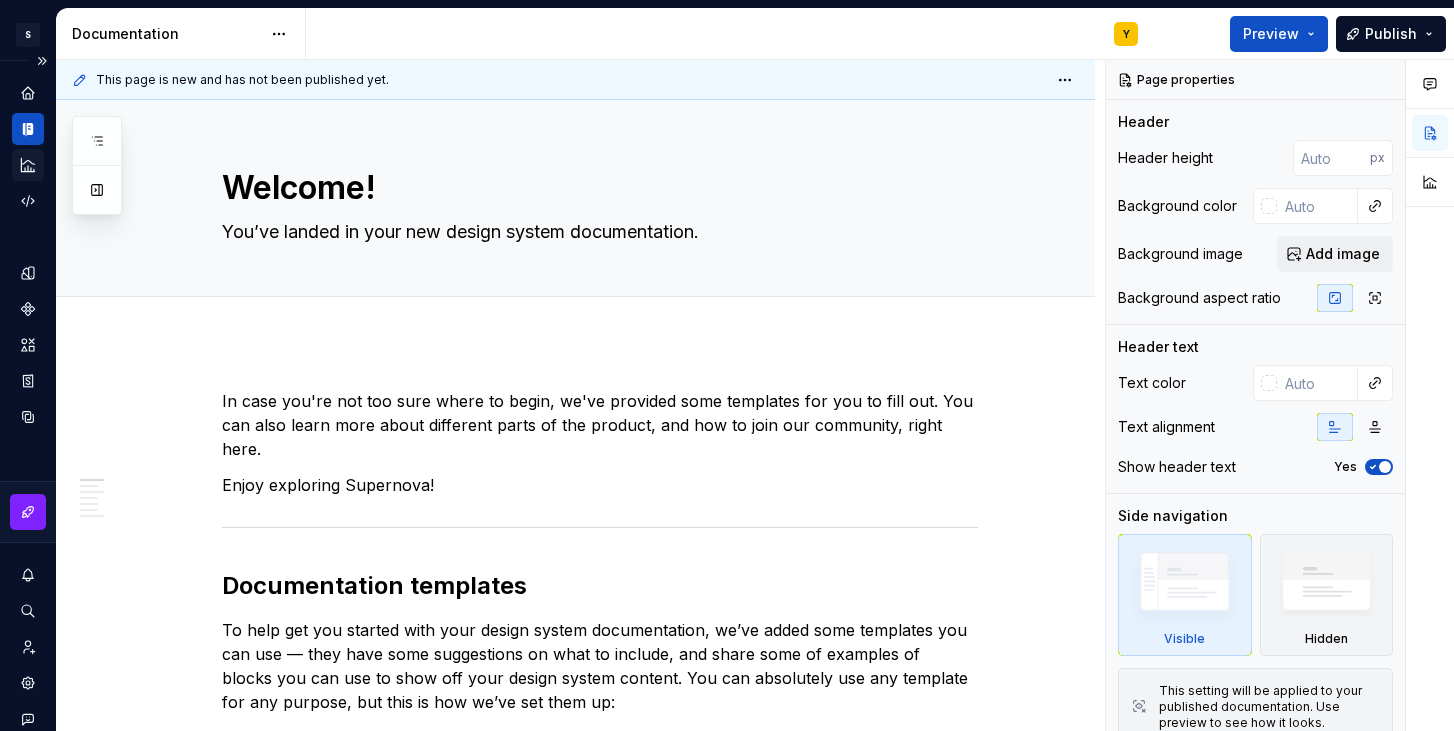 click 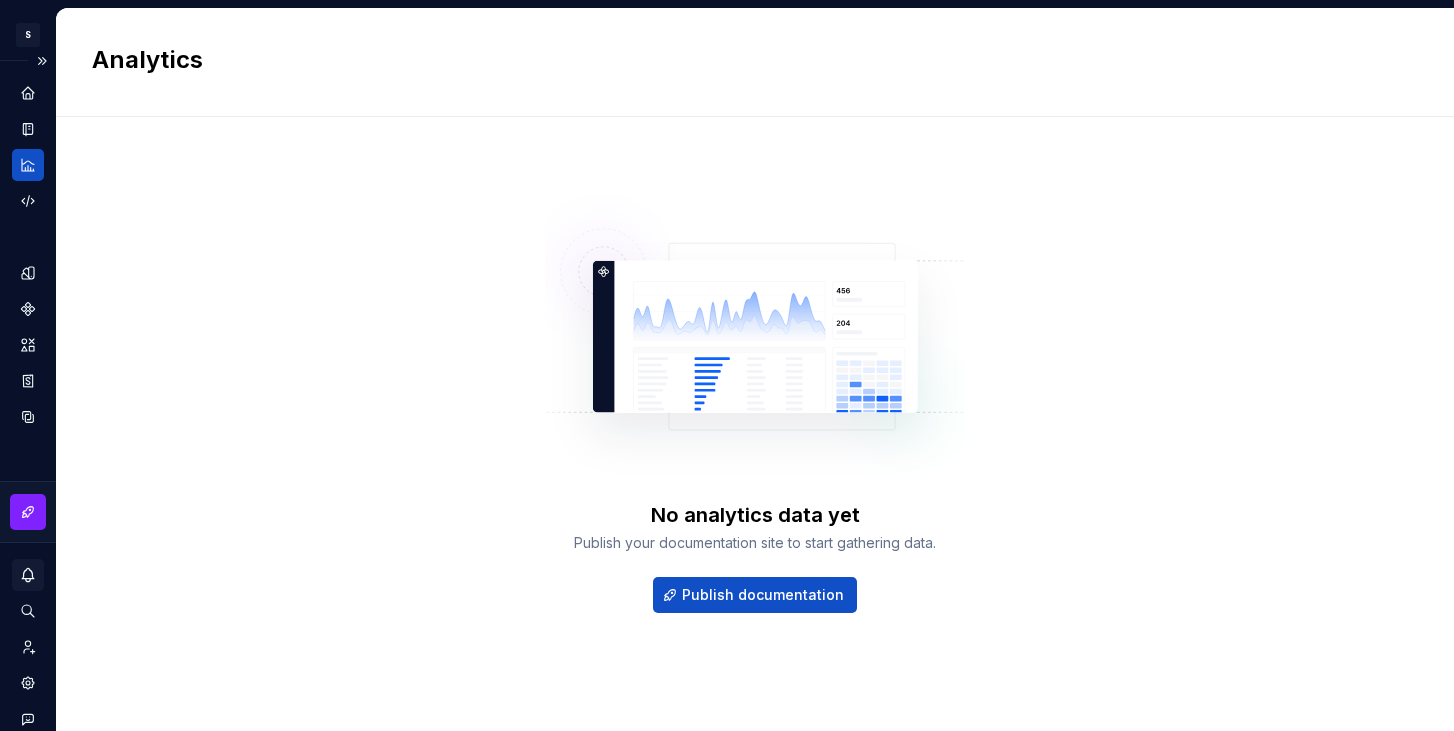 click 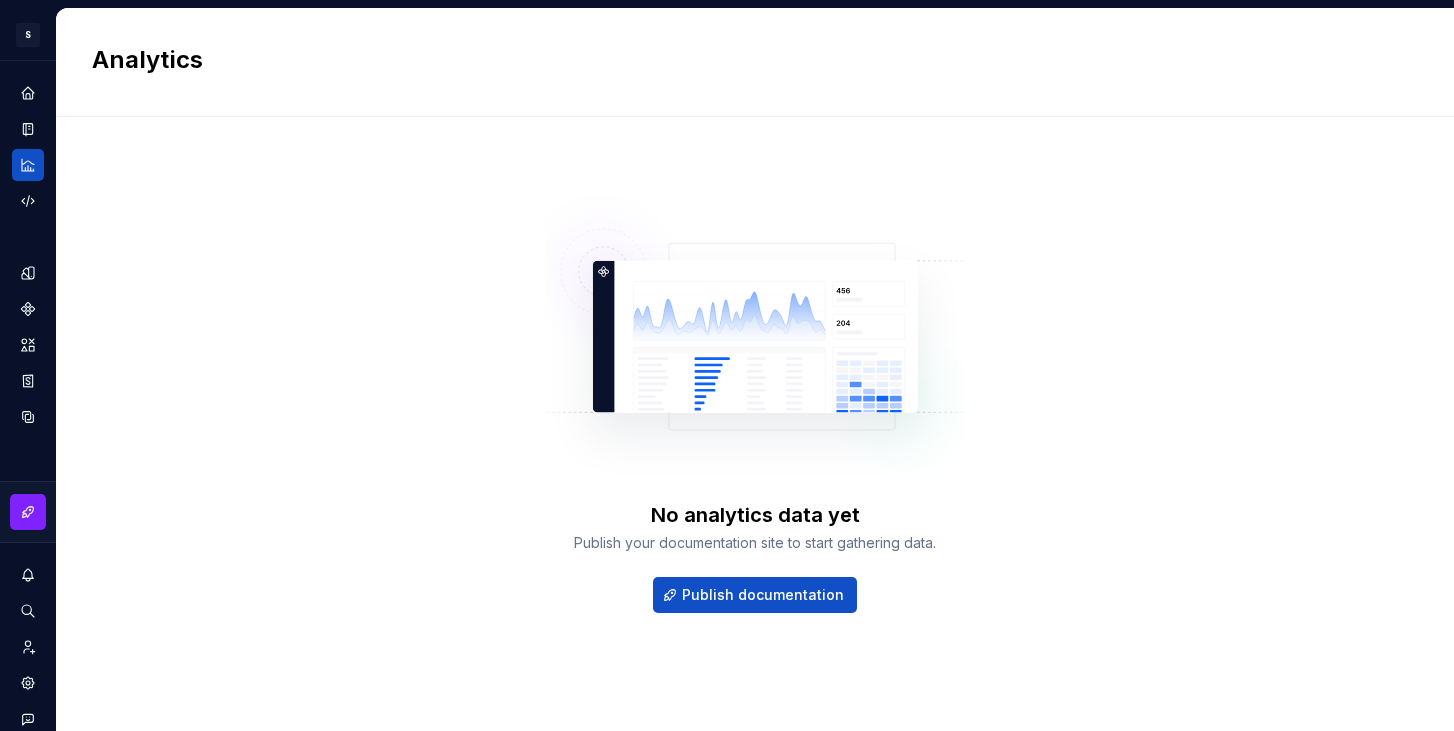 click on "S Vera Design System Y Design system data Analytics No analytics data yet Publish your documentation site to start gathering data. Publish documentation   *" at bounding box center (727, 365) 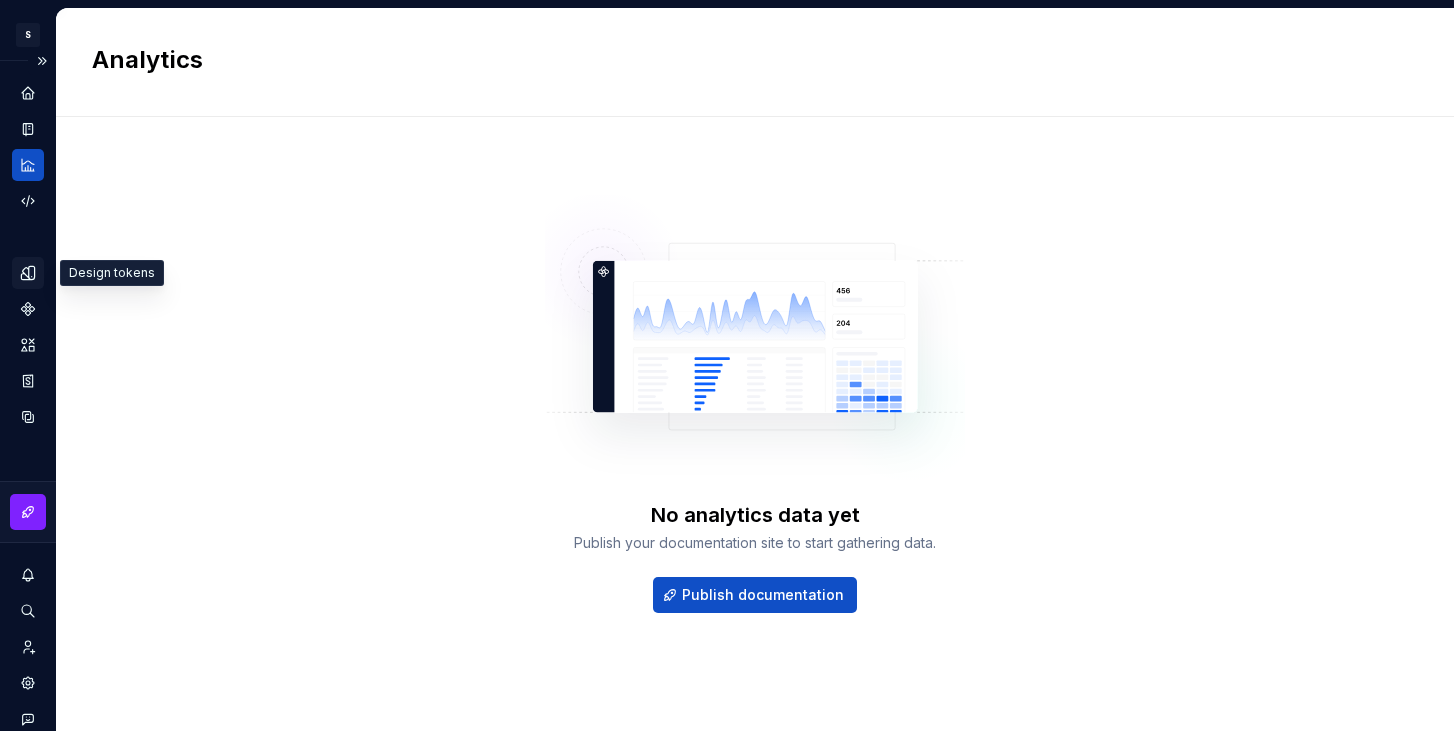 click 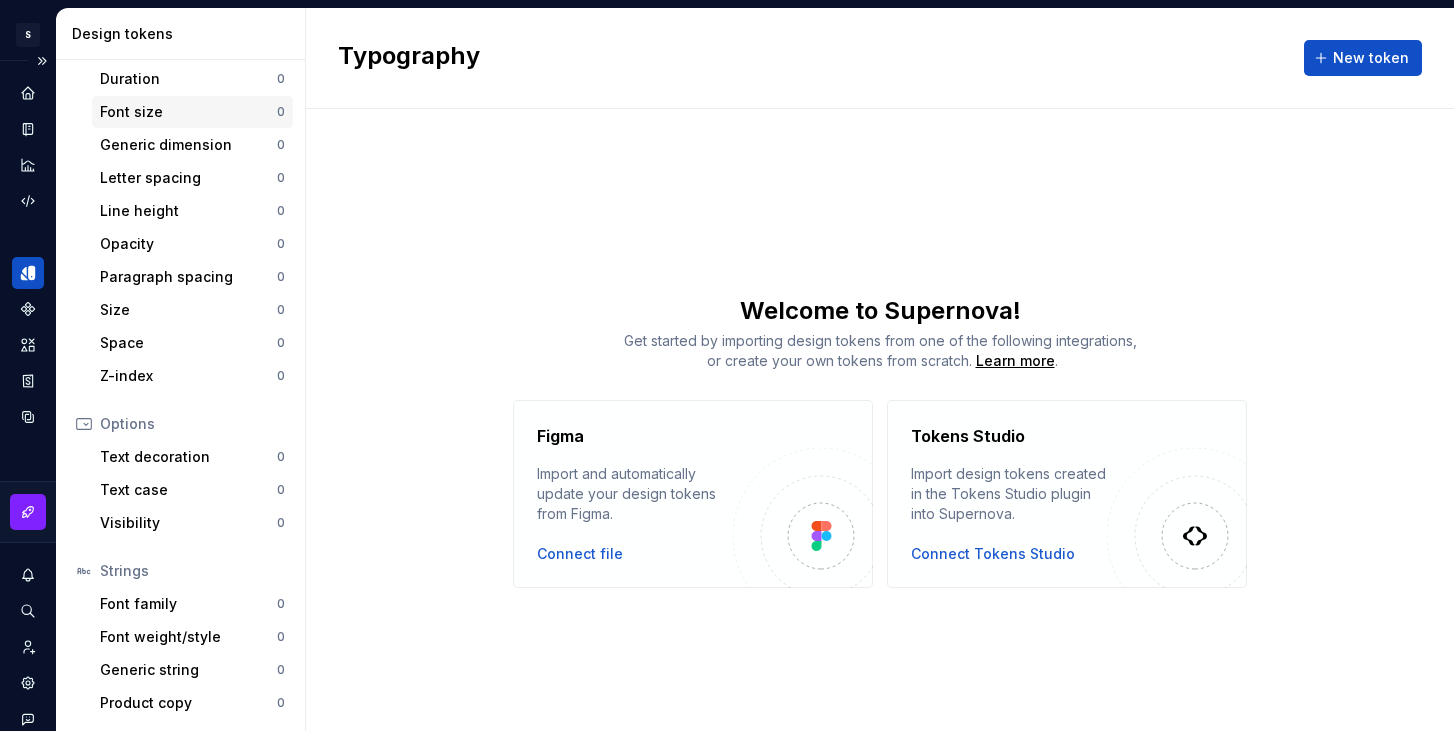 scroll, scrollTop: 0, scrollLeft: 0, axis: both 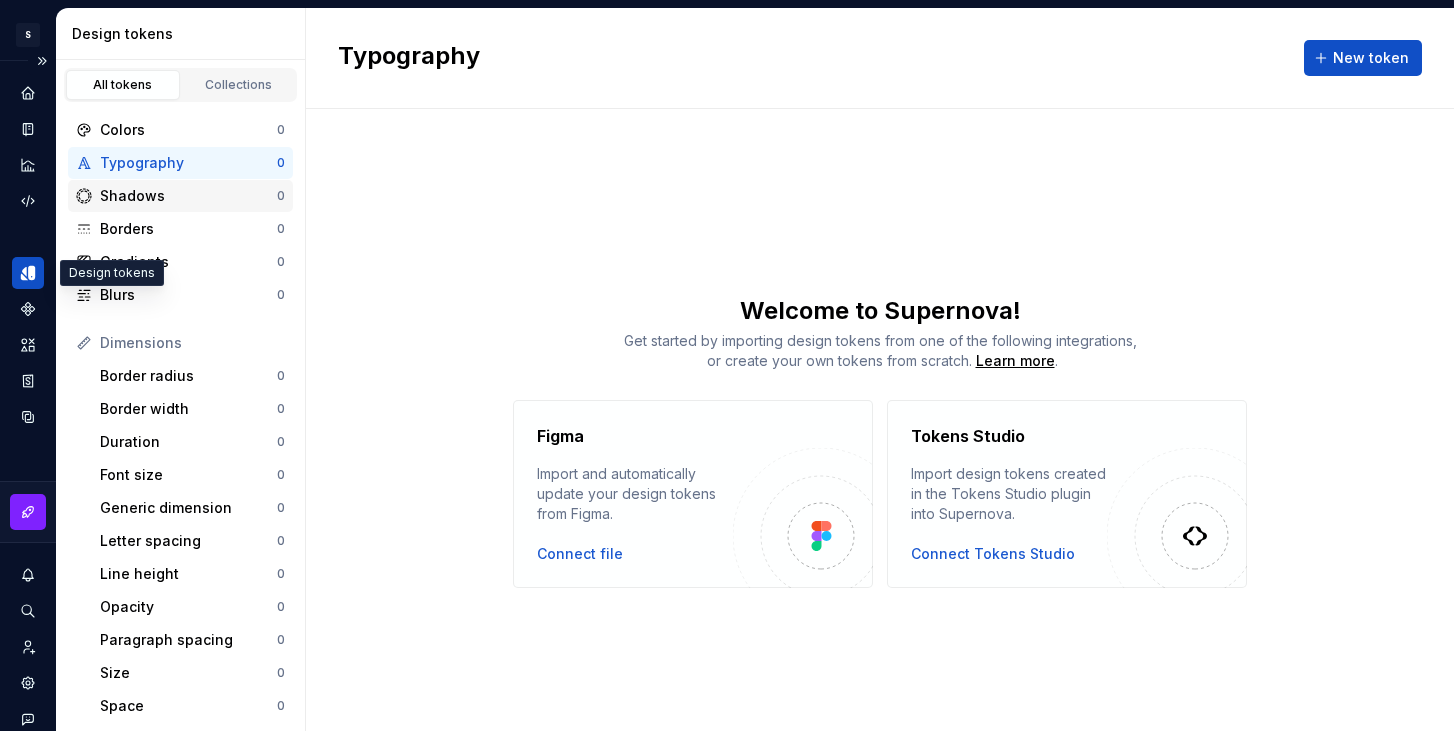 click on "Shadows" at bounding box center [188, 196] 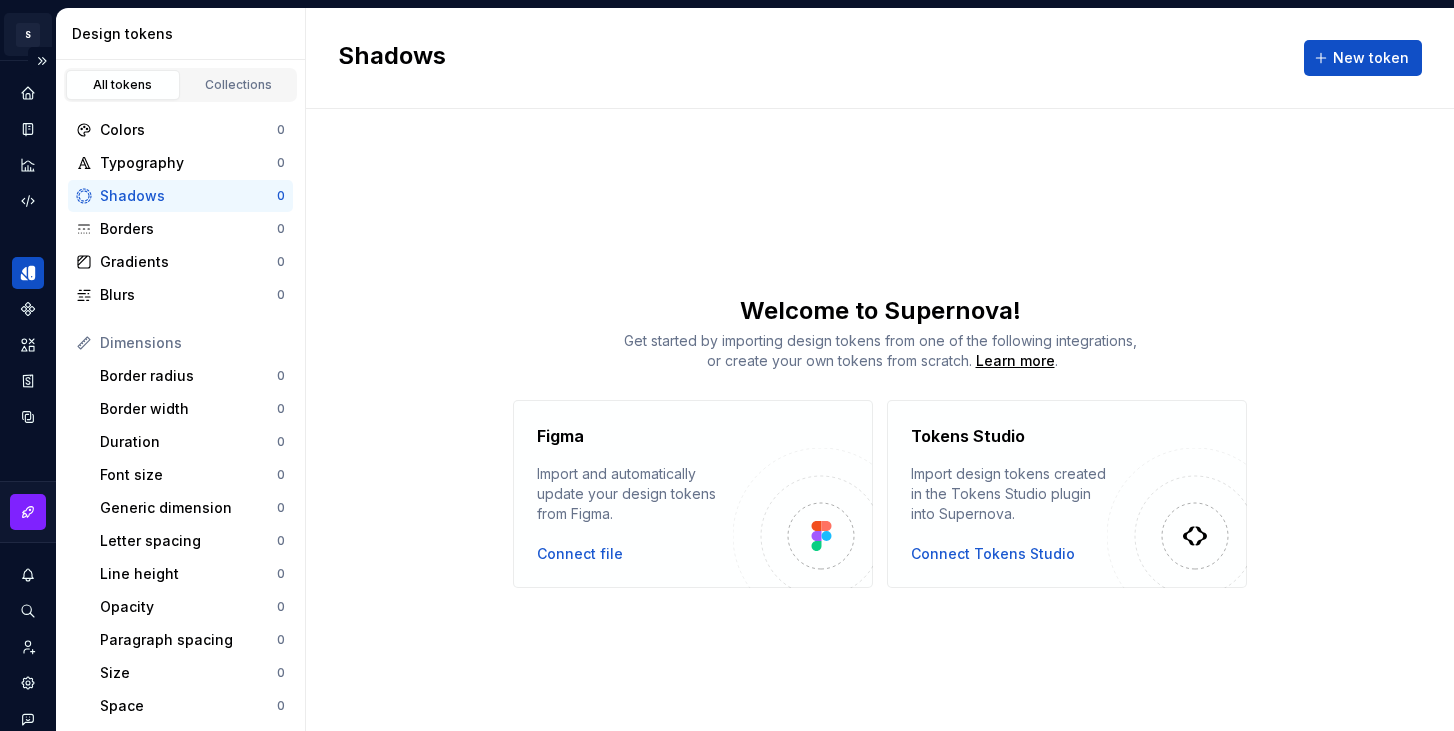 click on "S Vera Design System Y Design system data Design tokens All tokens Collections Colors 0 Typography 0 Shadows 0 Borders 0 Gradients 0 Blurs 0 Dimensions Border radius 0 Border width 0 Duration 0 Font size 0 Generic dimension 0 Letter spacing 0 Line height 0 Opacity 0 Paragraph spacing 0 Size 0 Space 0 Z-index 0 Options Text decoration 0 Text case 0 Visibility 0 Strings Font family 0 Font weight/style 0 Generic string 0 Product copy 0 Shadows New token Welcome to Supernova! Get started by importing design tokens from one of the following integrations,
or create your own tokens from scratch.   Learn more . Figma Import and automatically update your design tokens from Figma. Connect file Tokens Studio Import design tokens created in the Tokens Studio plugin into Supernova. Connect Tokens Studio   *" at bounding box center (727, 365) 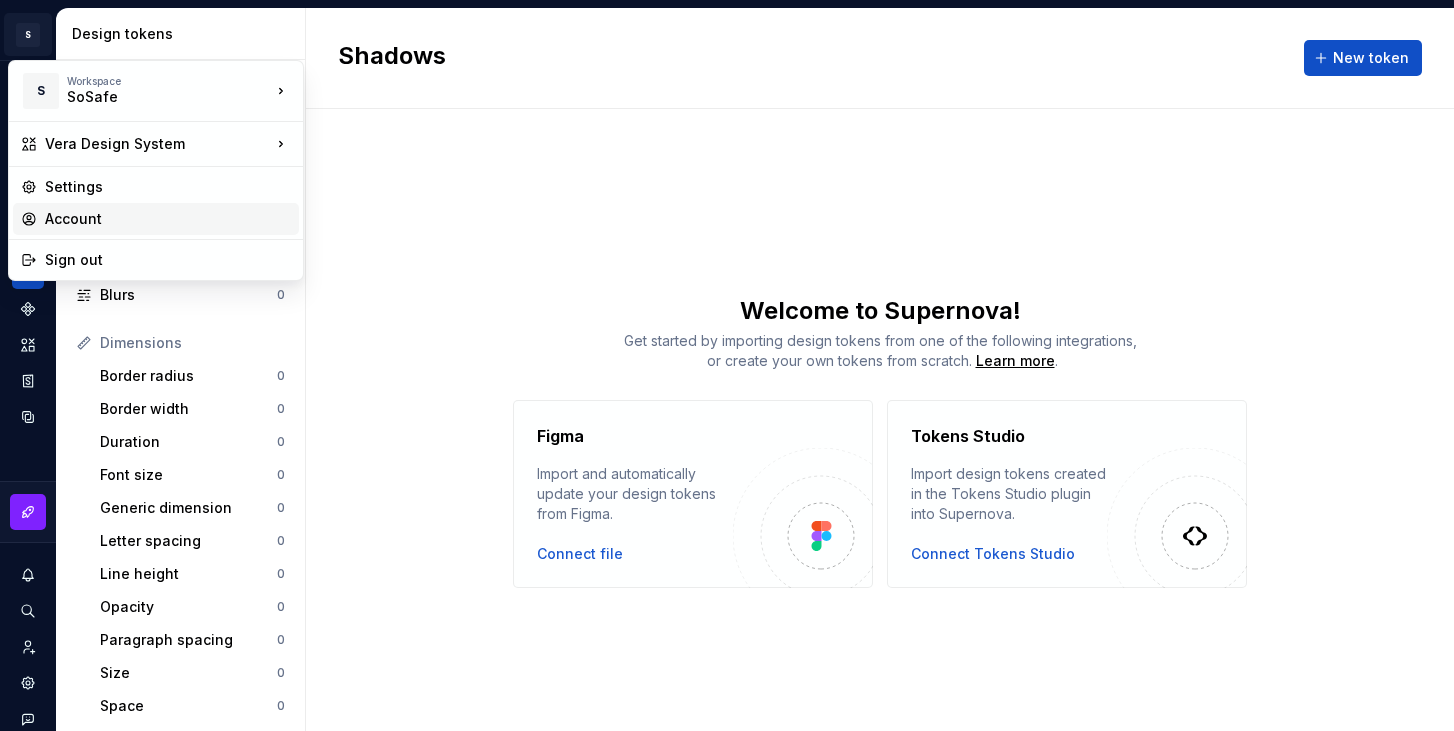 click on "Account" at bounding box center (168, 219) 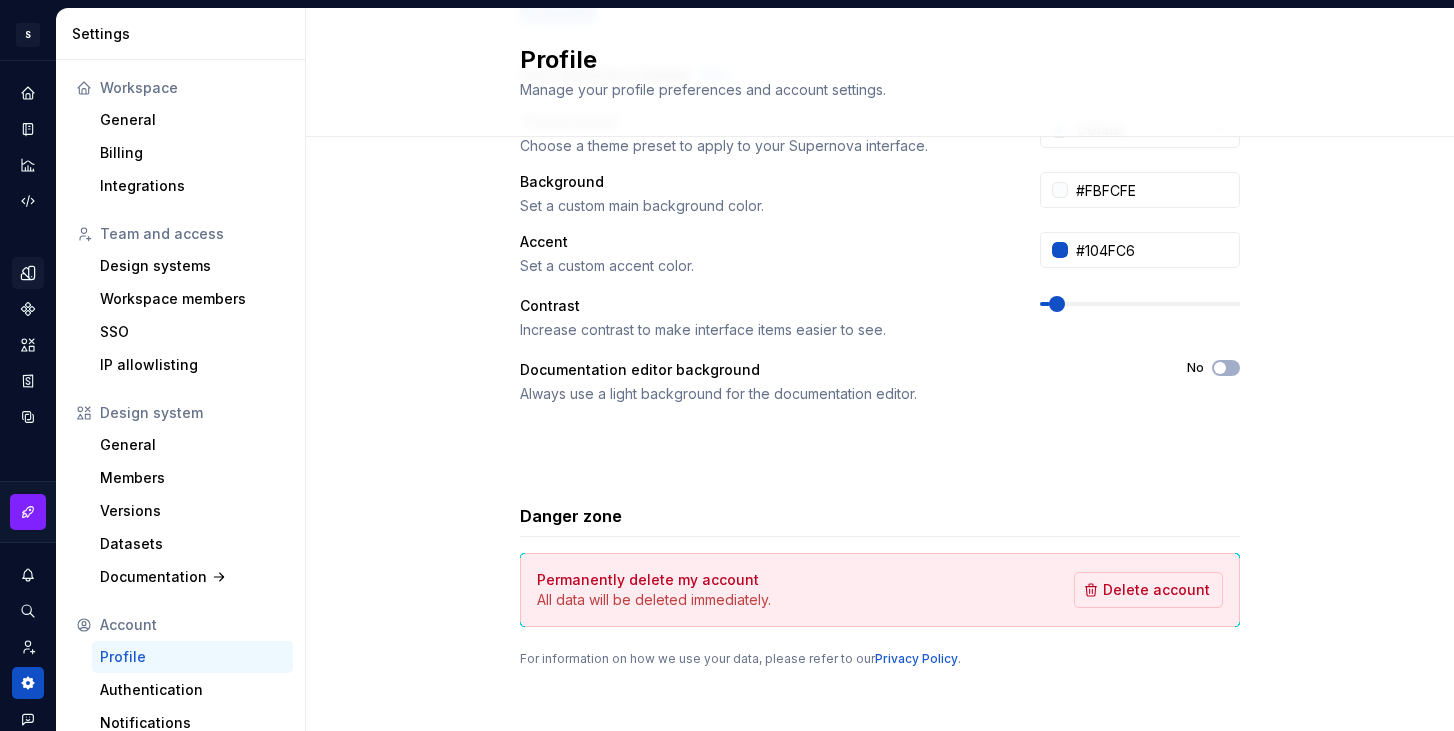 scroll, scrollTop: 0, scrollLeft: 0, axis: both 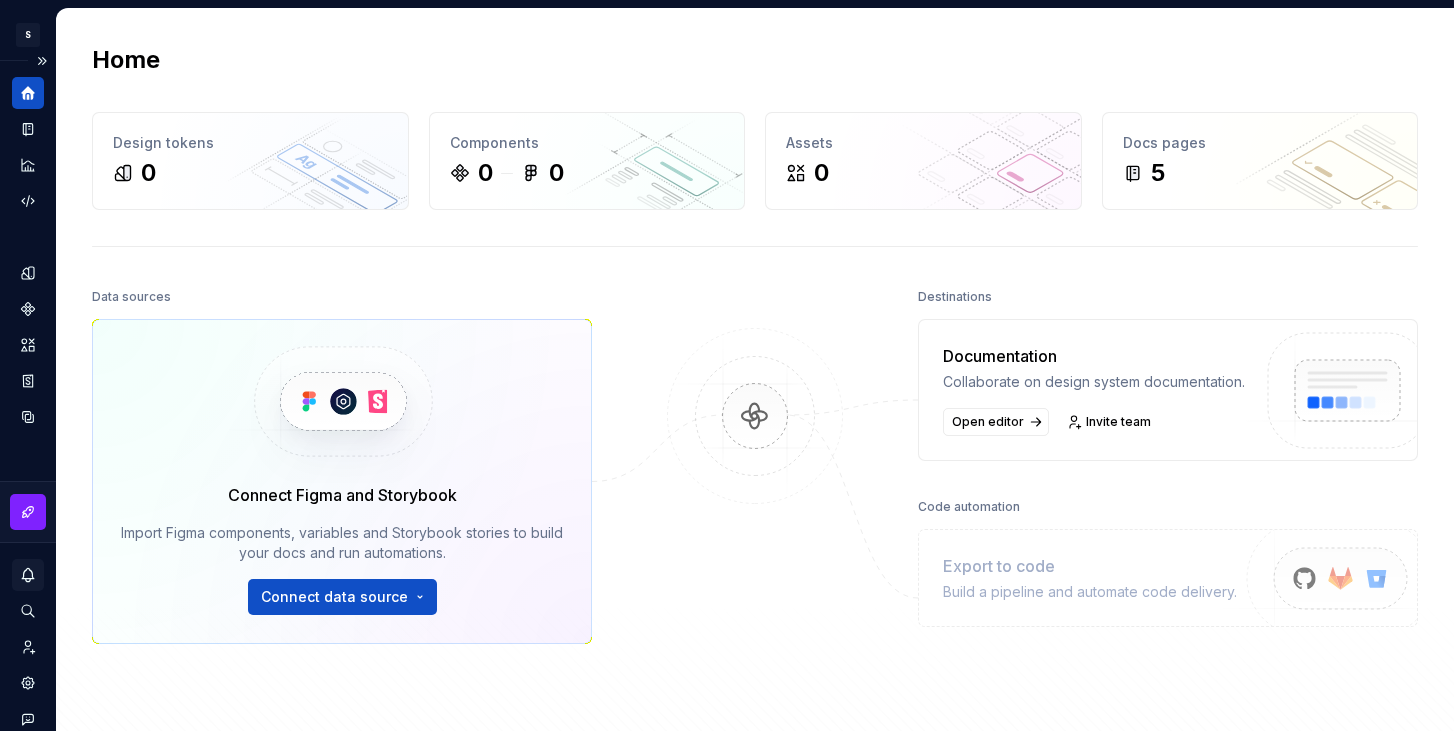 click 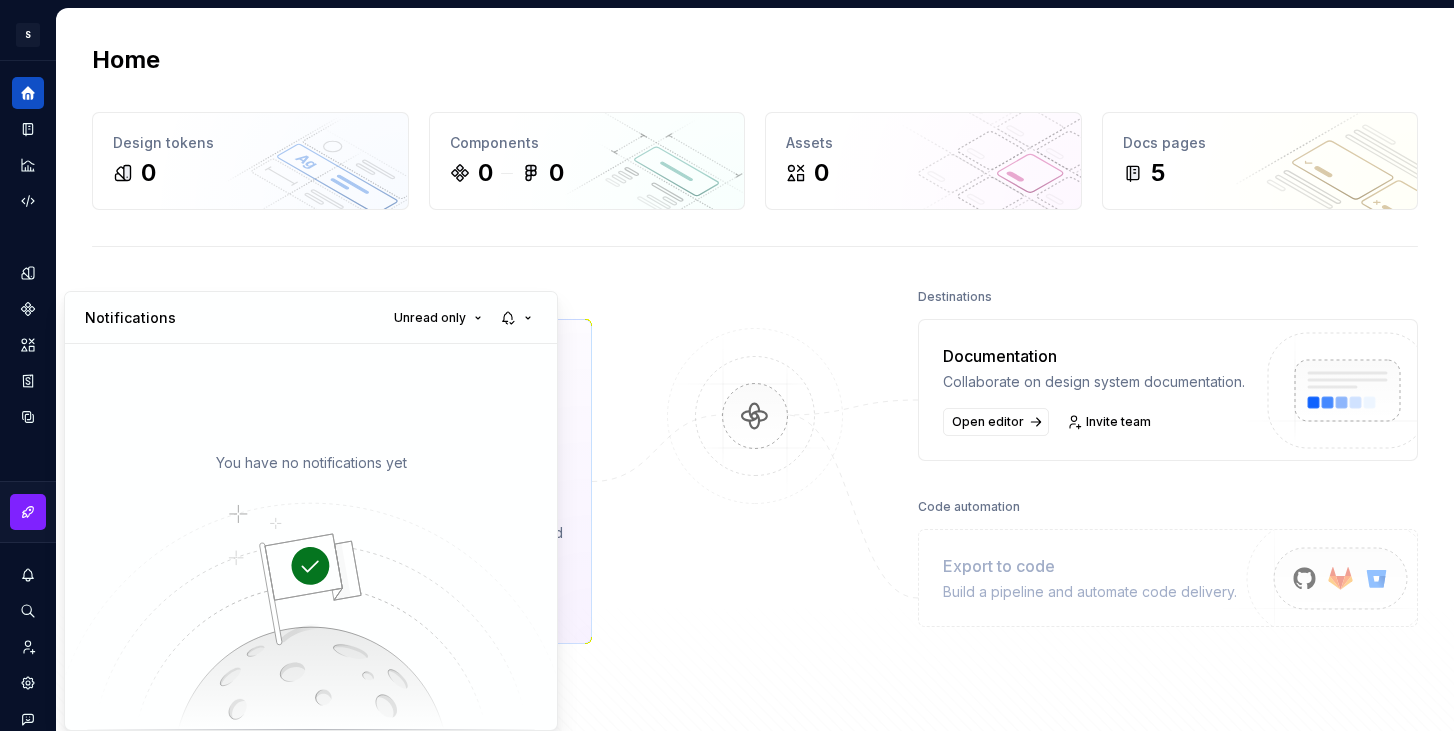click on "S Vera Design System Y Design system Home Design tokens 0 Components 0 0 Assets 0 Docs pages 5 Data sources Connect Figma and Storybook Import Figma components, variables and Storybook stories to build your docs and run automations. Connect data source Destinations Documentation Collaborate on design system documentation. Open editor Invite team Code automation Export to code Build a pipeline and automate code delivery. Product documentation Learn how to build, manage and maintain design systems in smarter ways. Developer documentation Start delivering your design choices to your codebases right away. Join our Slack community Connect and learn with other design system practitioners. Notifications Unread only You have no notifications yet" at bounding box center [727, 365] 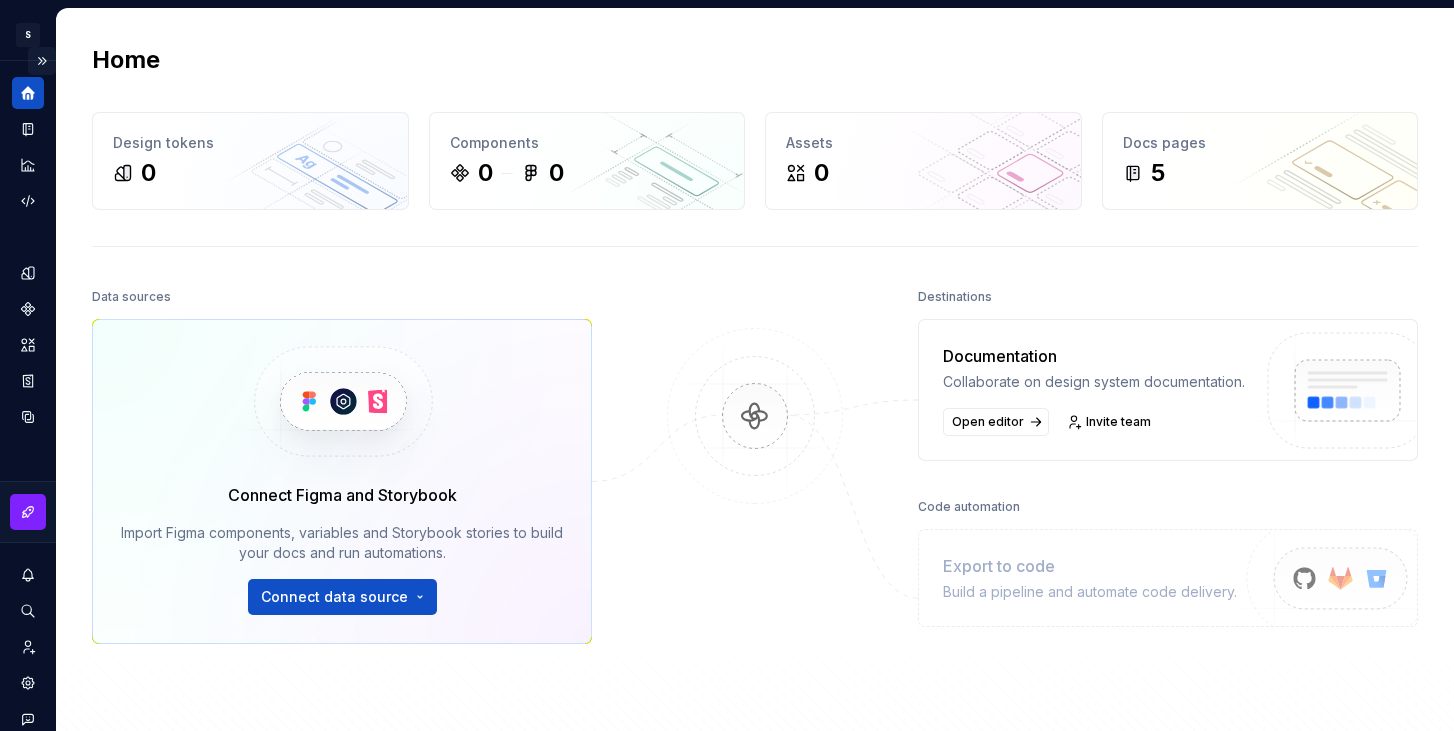click at bounding box center [42, 61] 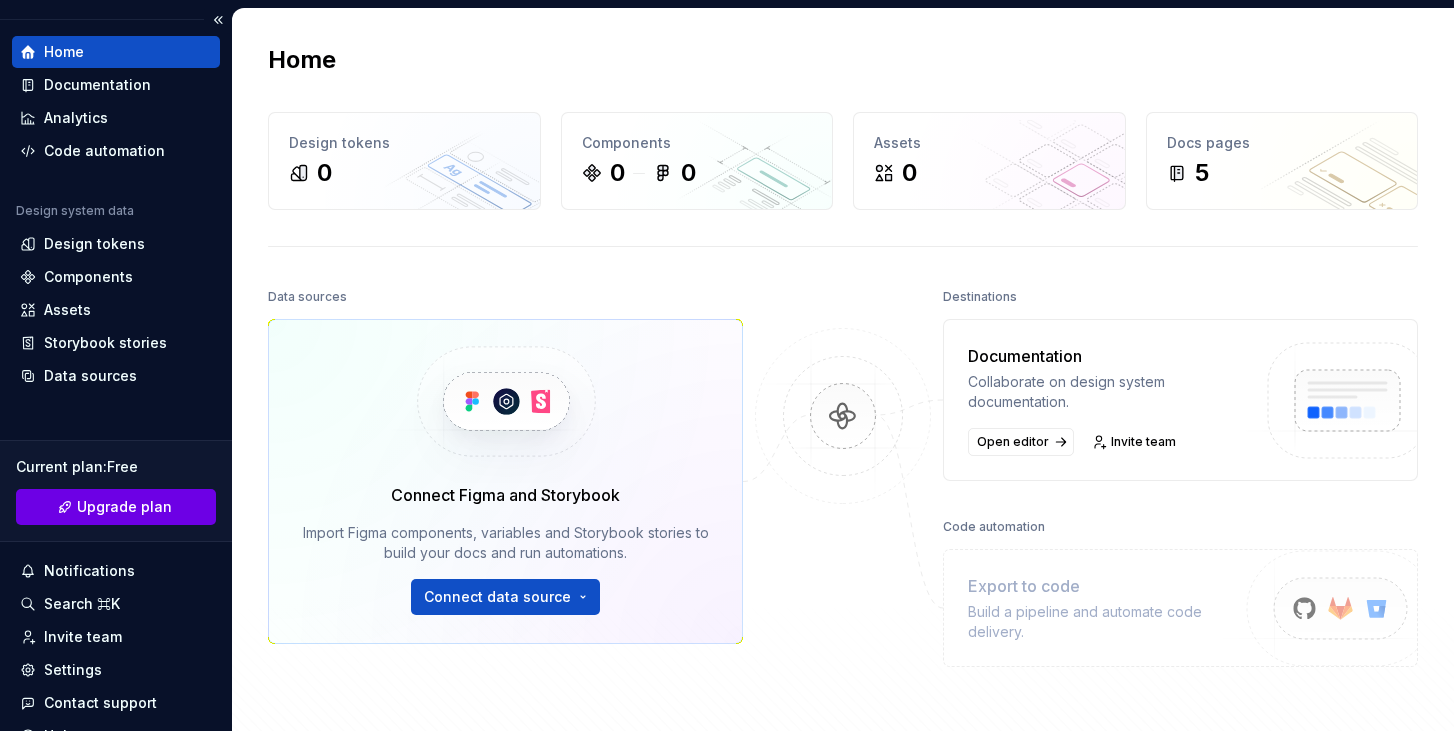 scroll, scrollTop: 131, scrollLeft: 0, axis: vertical 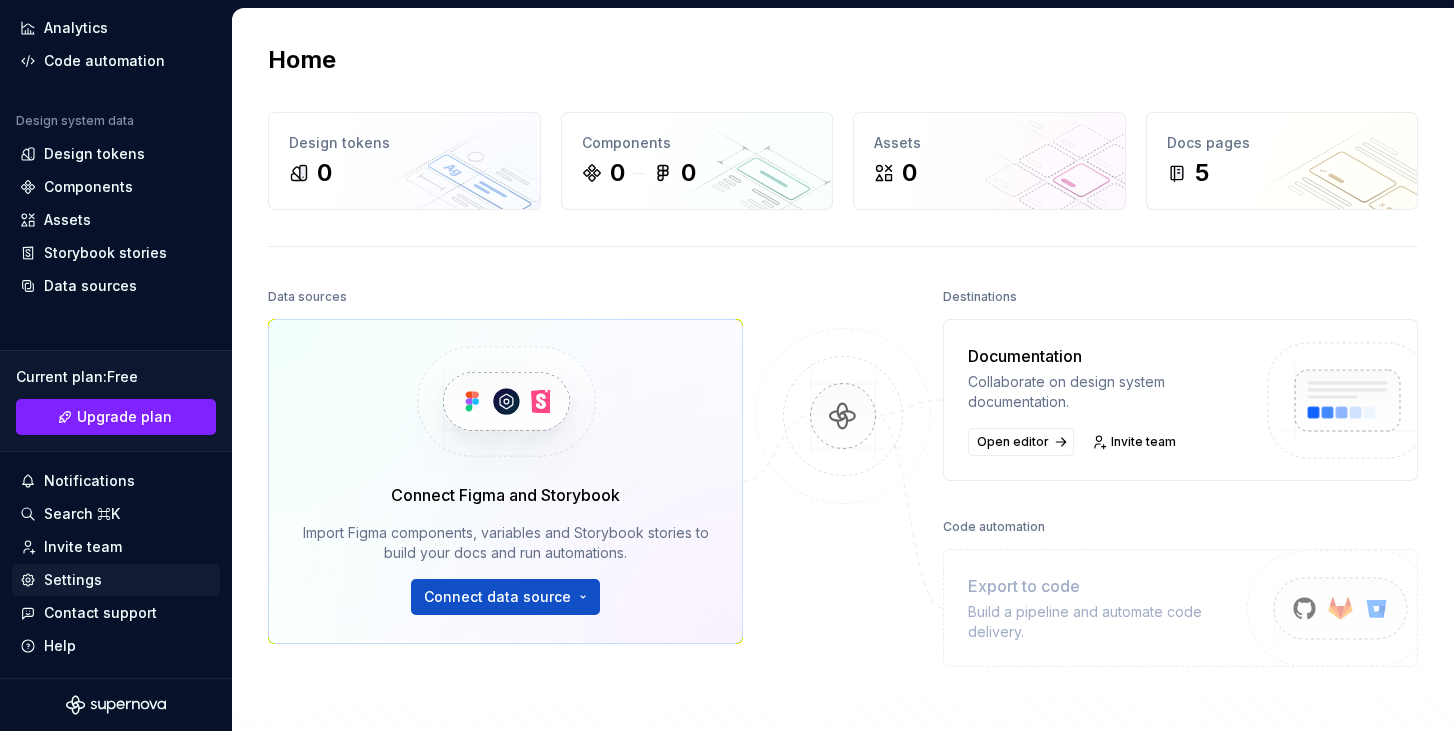 click on "Settings" at bounding box center [73, 580] 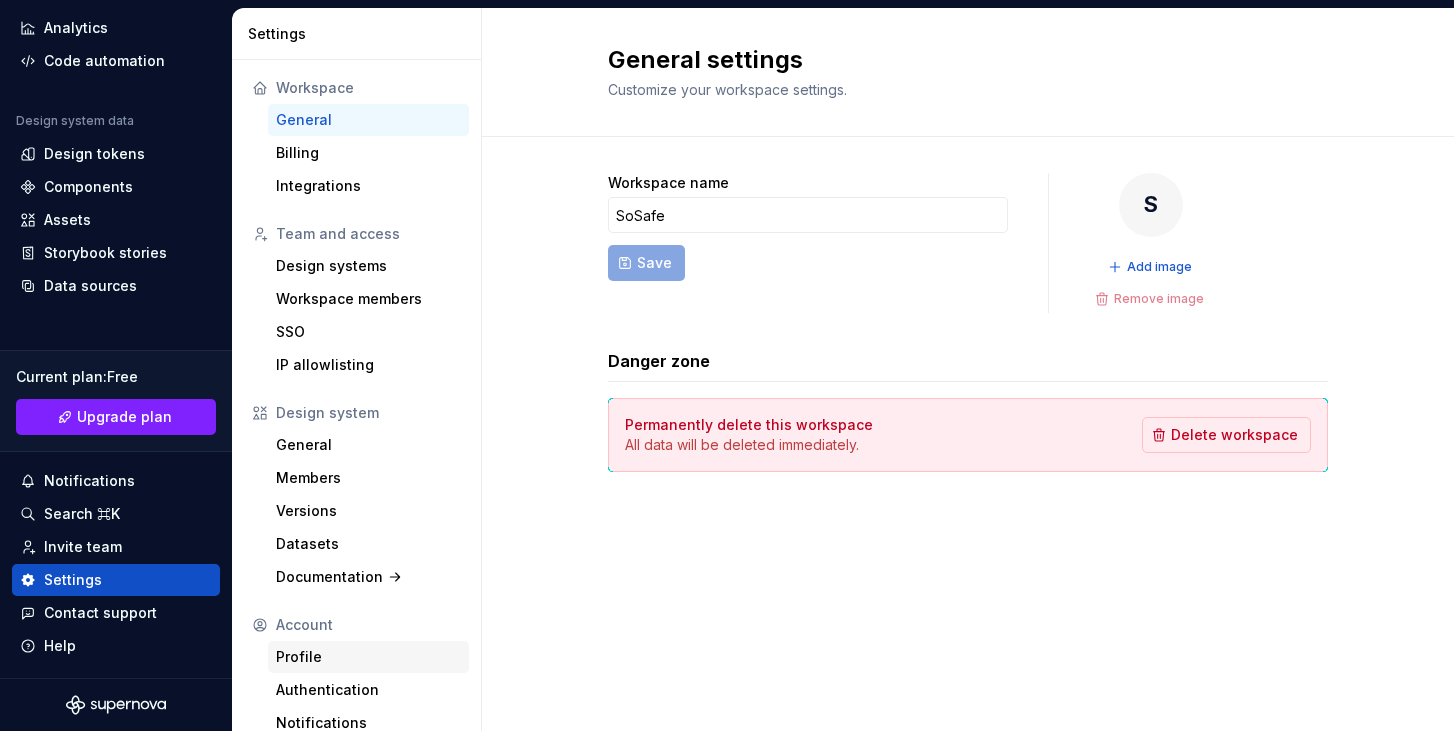 scroll, scrollTop: 20, scrollLeft: 0, axis: vertical 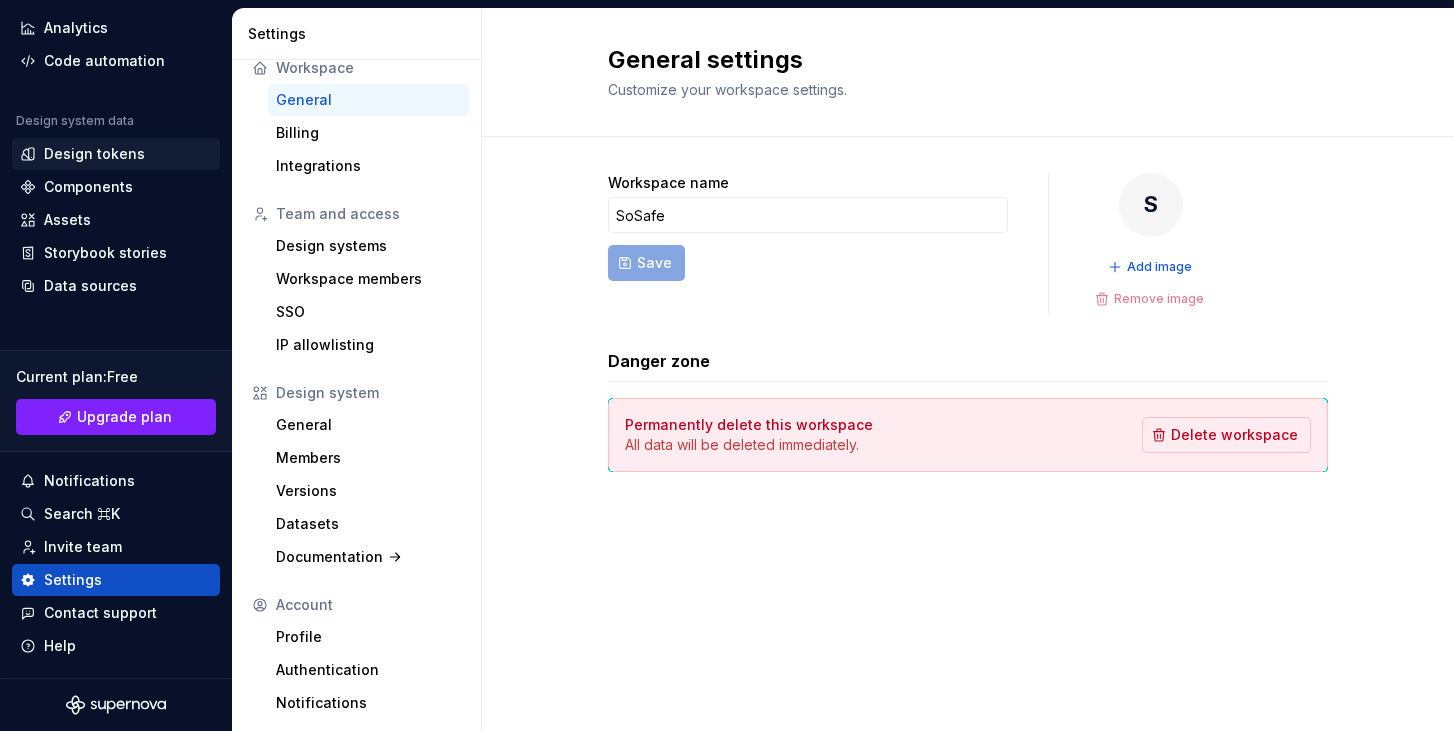click on "Design tokens" at bounding box center (94, 154) 